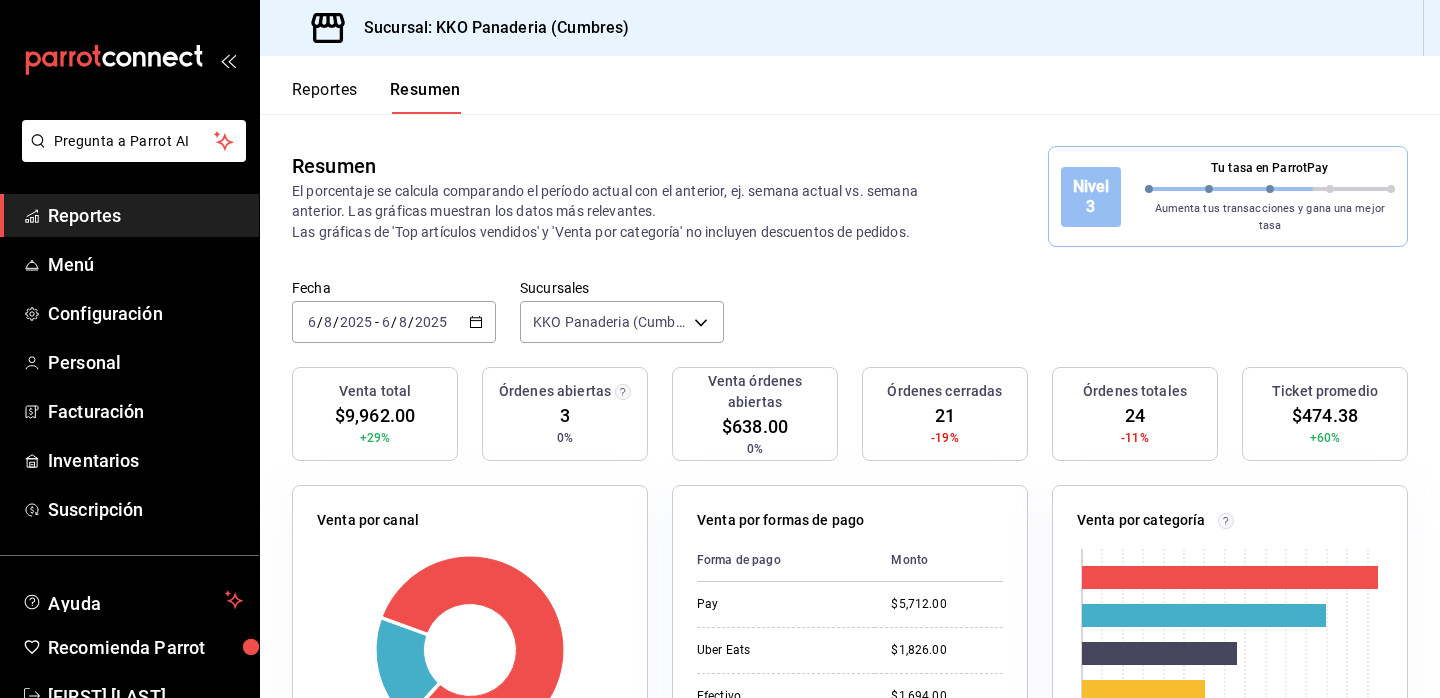 scroll, scrollTop: 0, scrollLeft: 0, axis: both 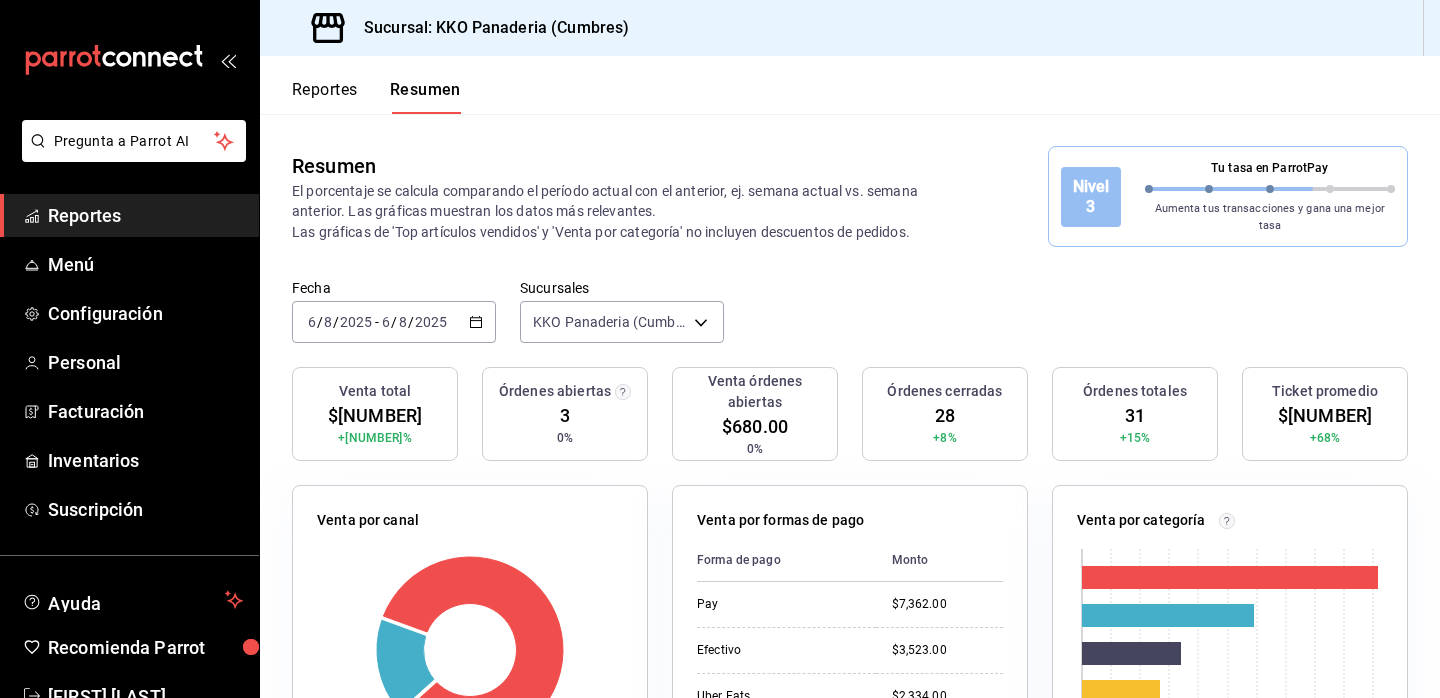 click on "Reportes" at bounding box center [145, 215] 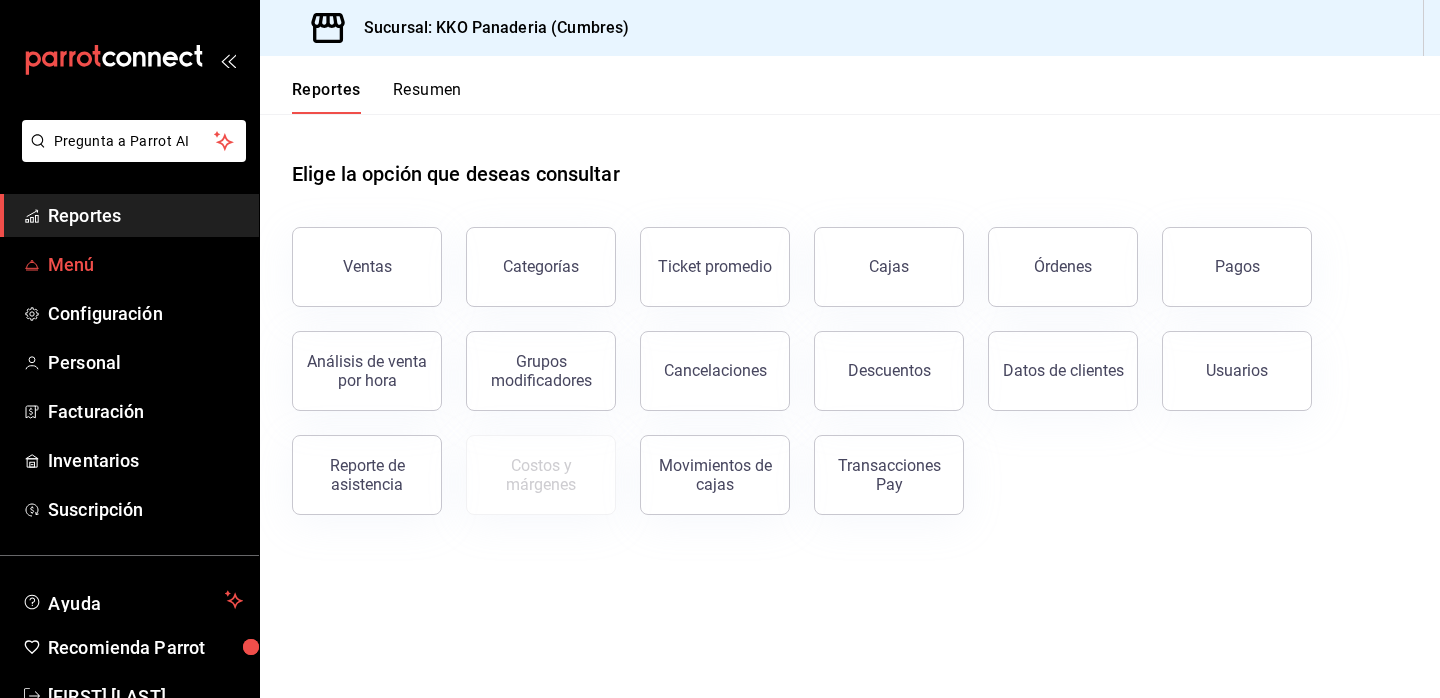 click on "Menú" at bounding box center (145, 264) 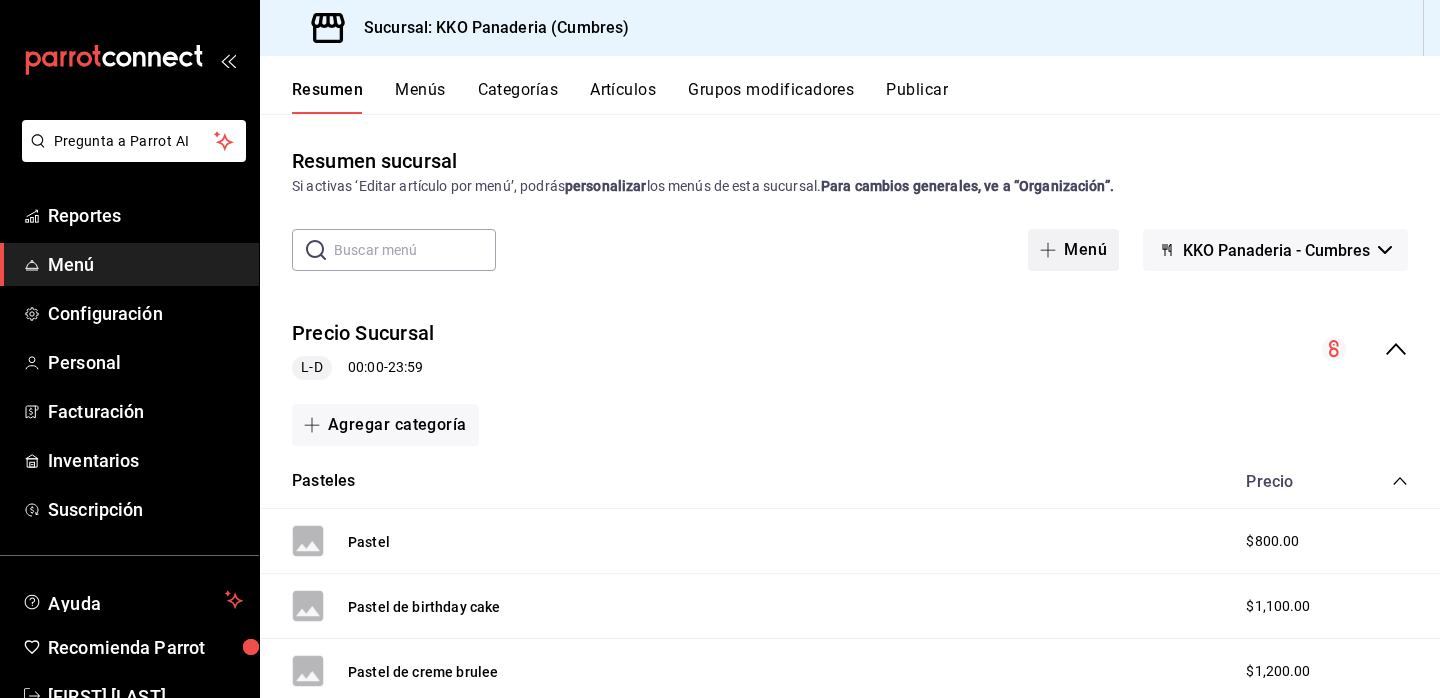 click on "Menú" at bounding box center [1073, 250] 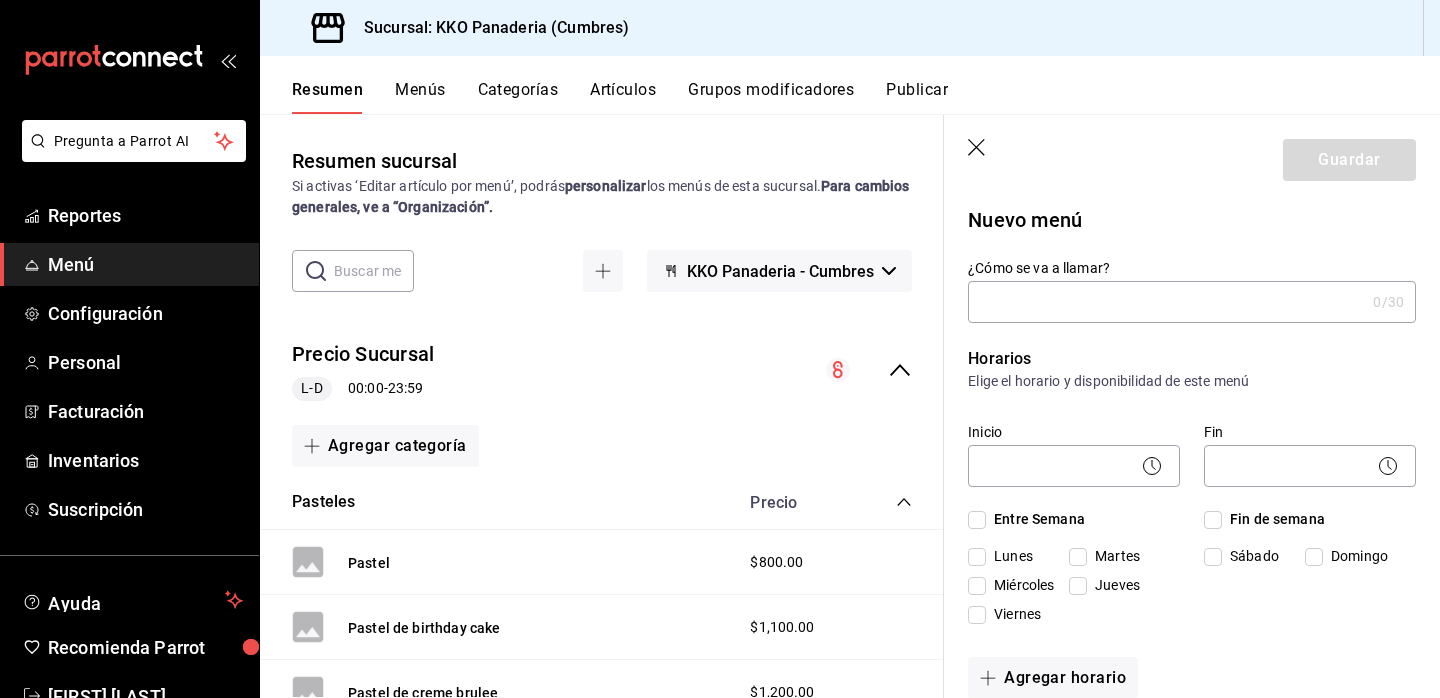 click on "¿Cómo se va a llamar?" at bounding box center [1166, 302] 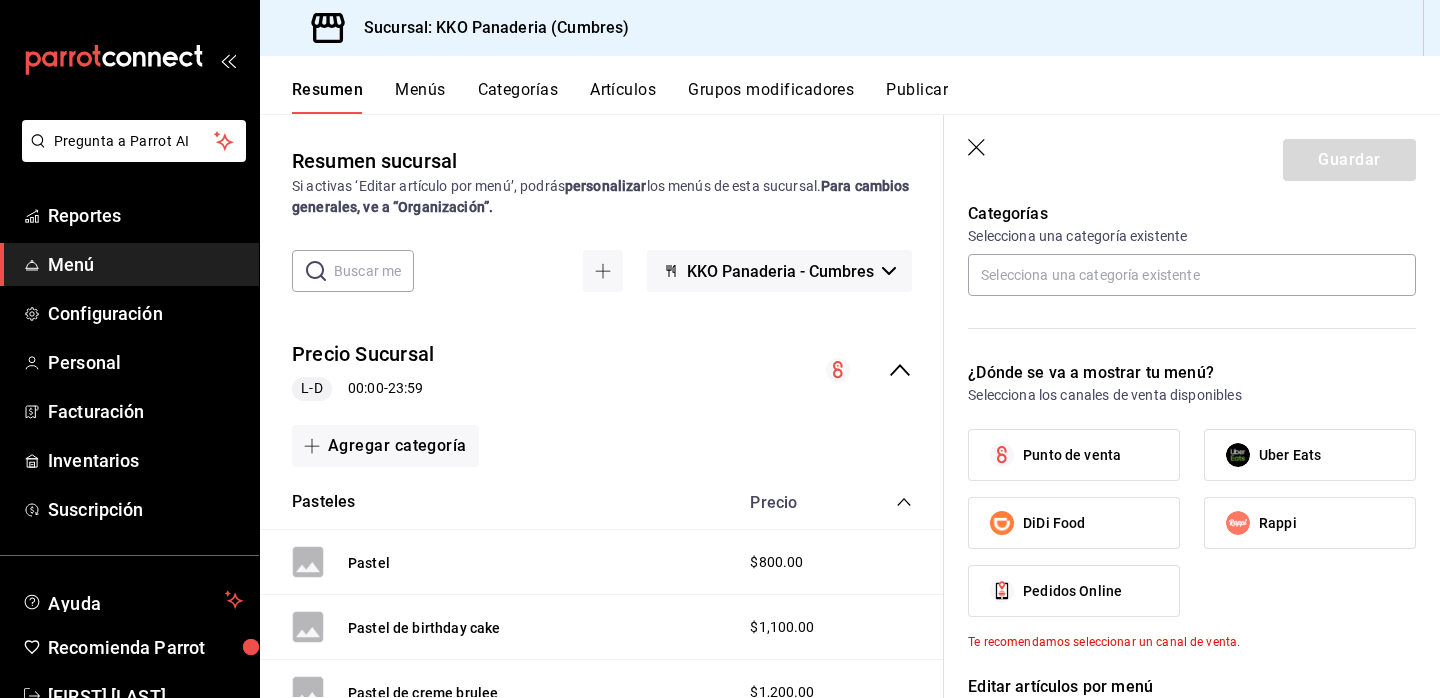 scroll, scrollTop: 555, scrollLeft: 0, axis: vertical 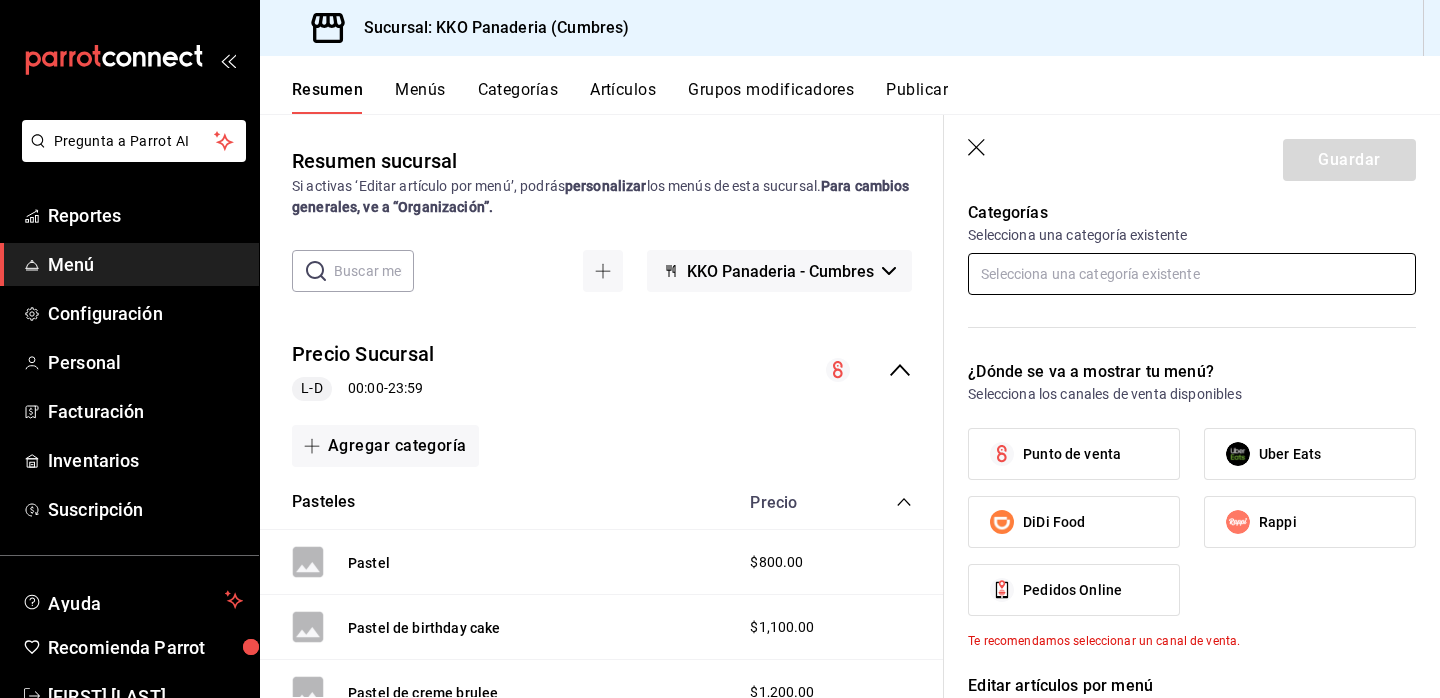 type on "croissant latte" 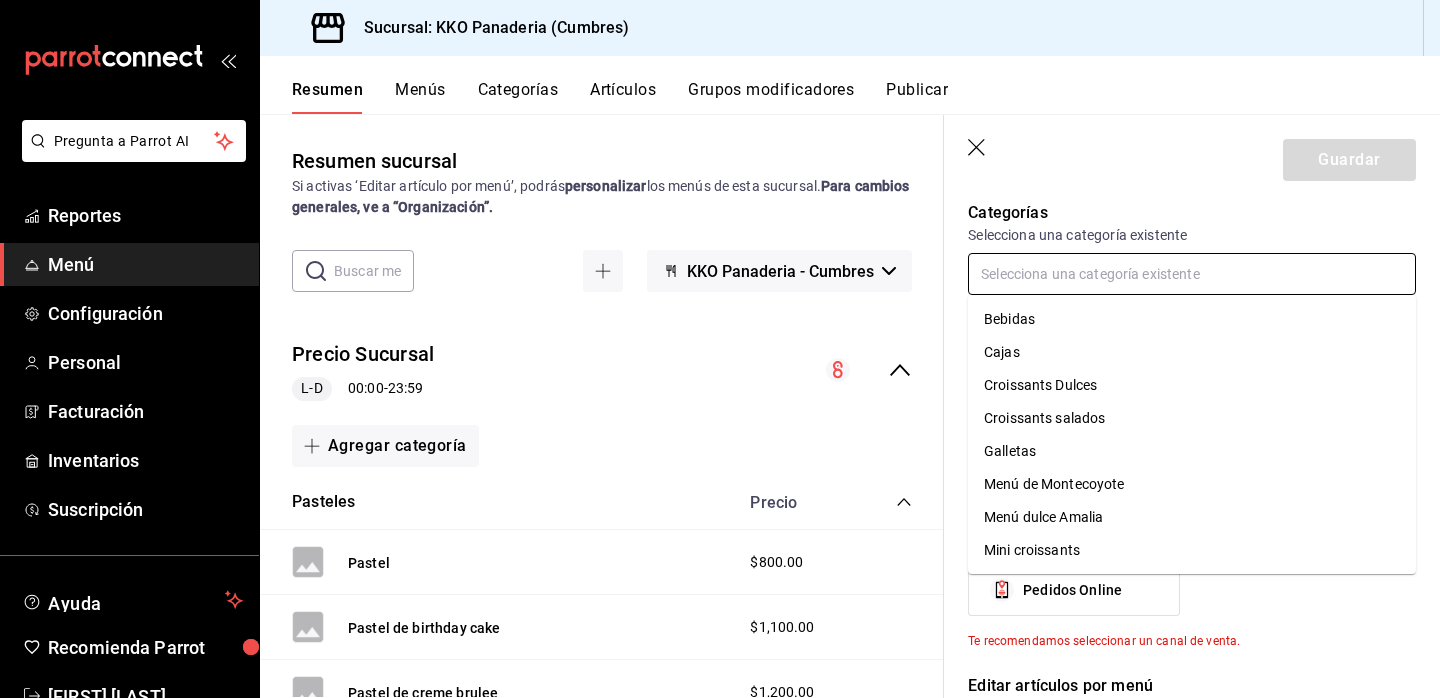 click on "Bebidas" at bounding box center [1192, 319] 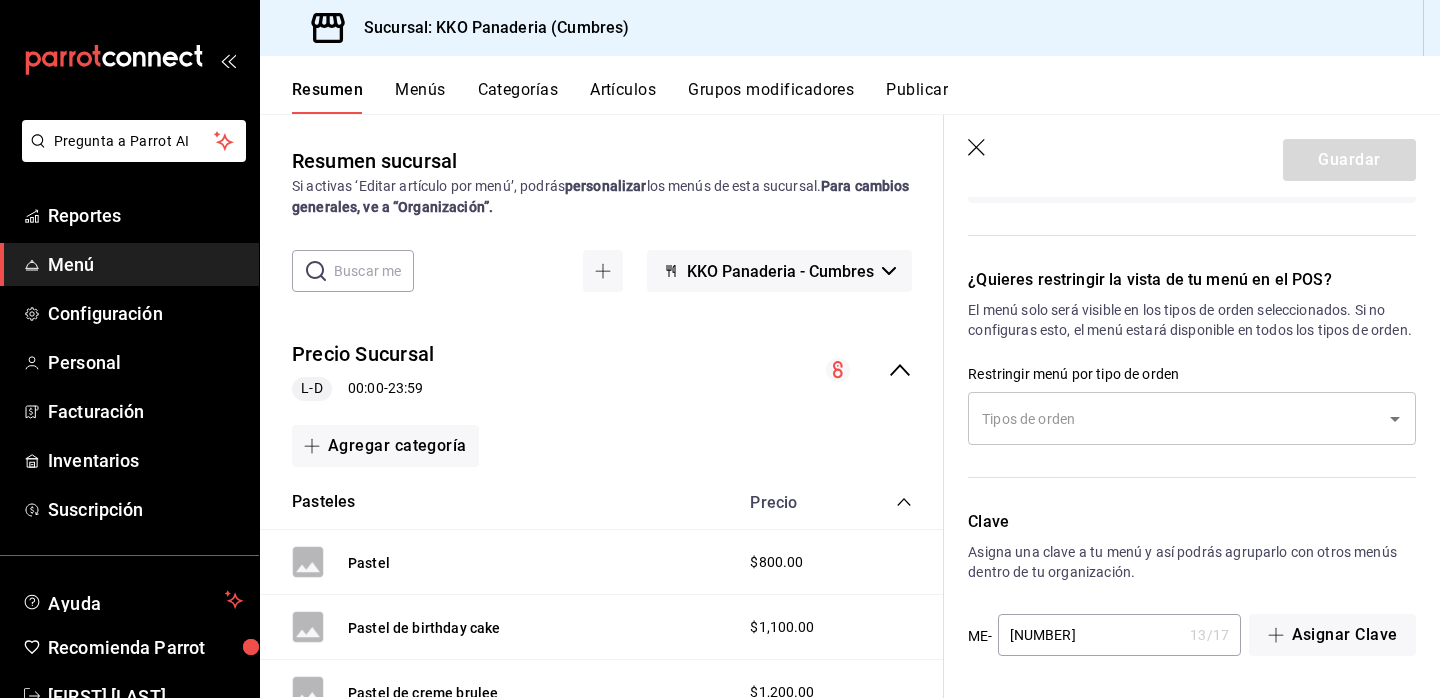 scroll, scrollTop: 1266, scrollLeft: 0, axis: vertical 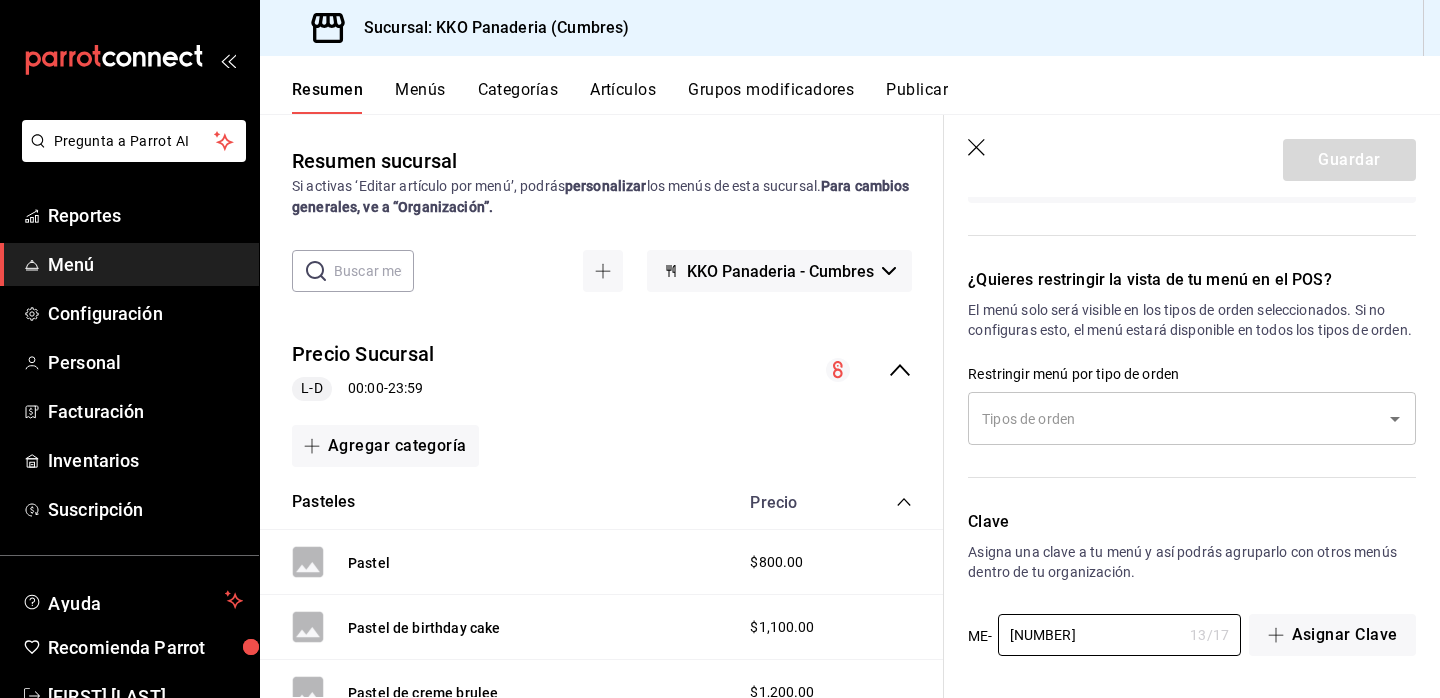click on "Agregar categoría" at bounding box center [602, 446] 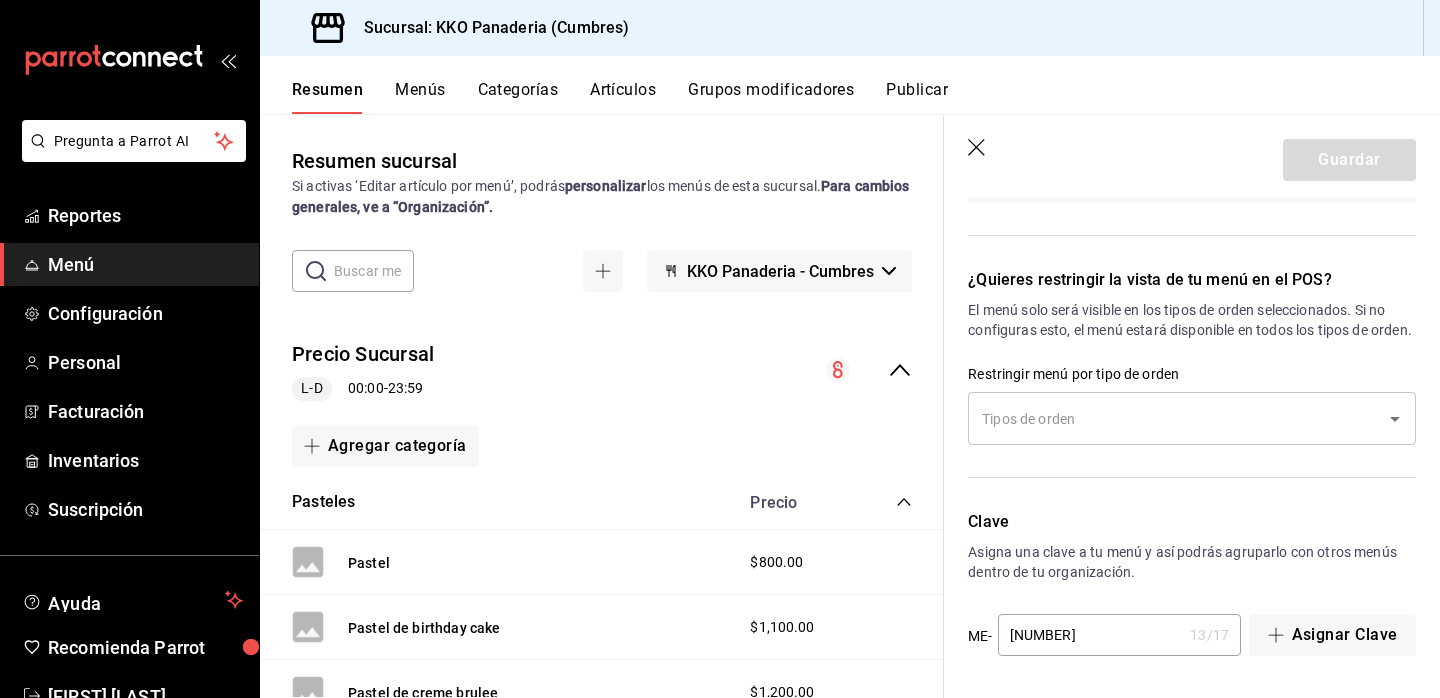click 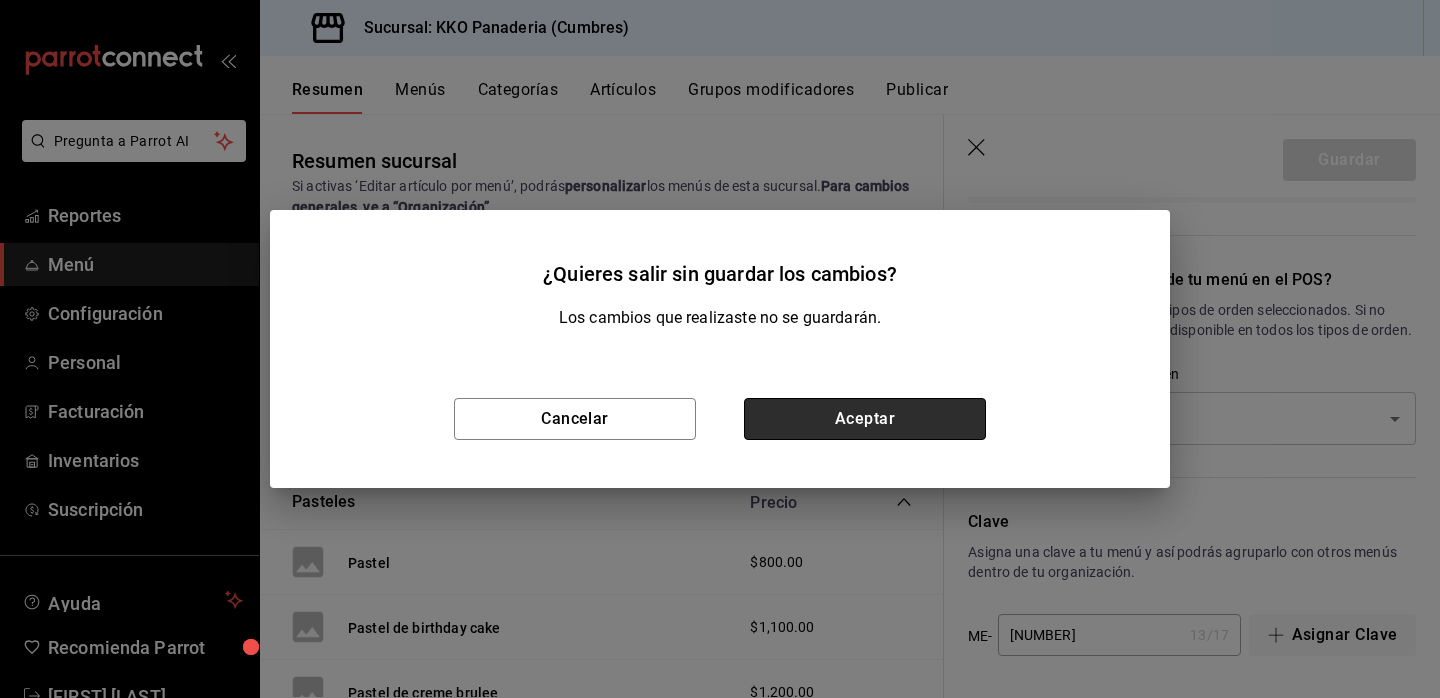 click on "Aceptar" at bounding box center (865, 419) 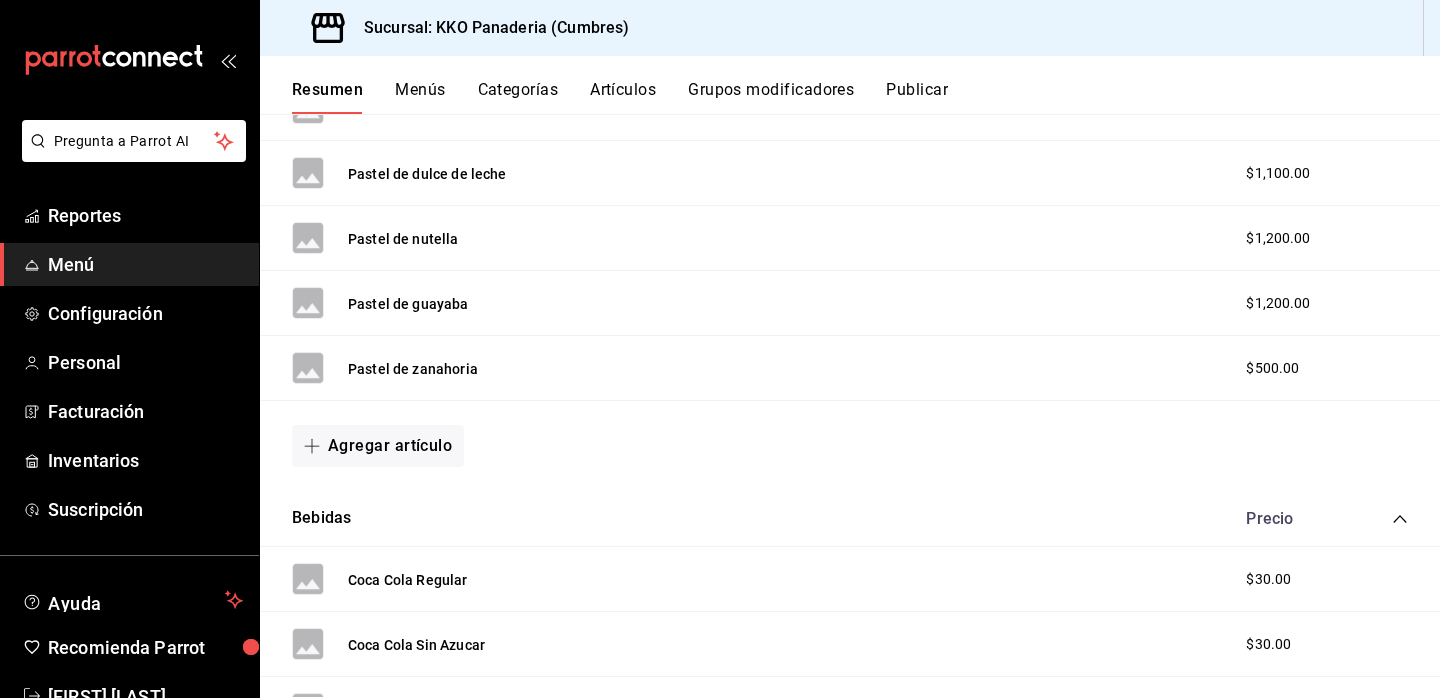 scroll, scrollTop: 0, scrollLeft: 0, axis: both 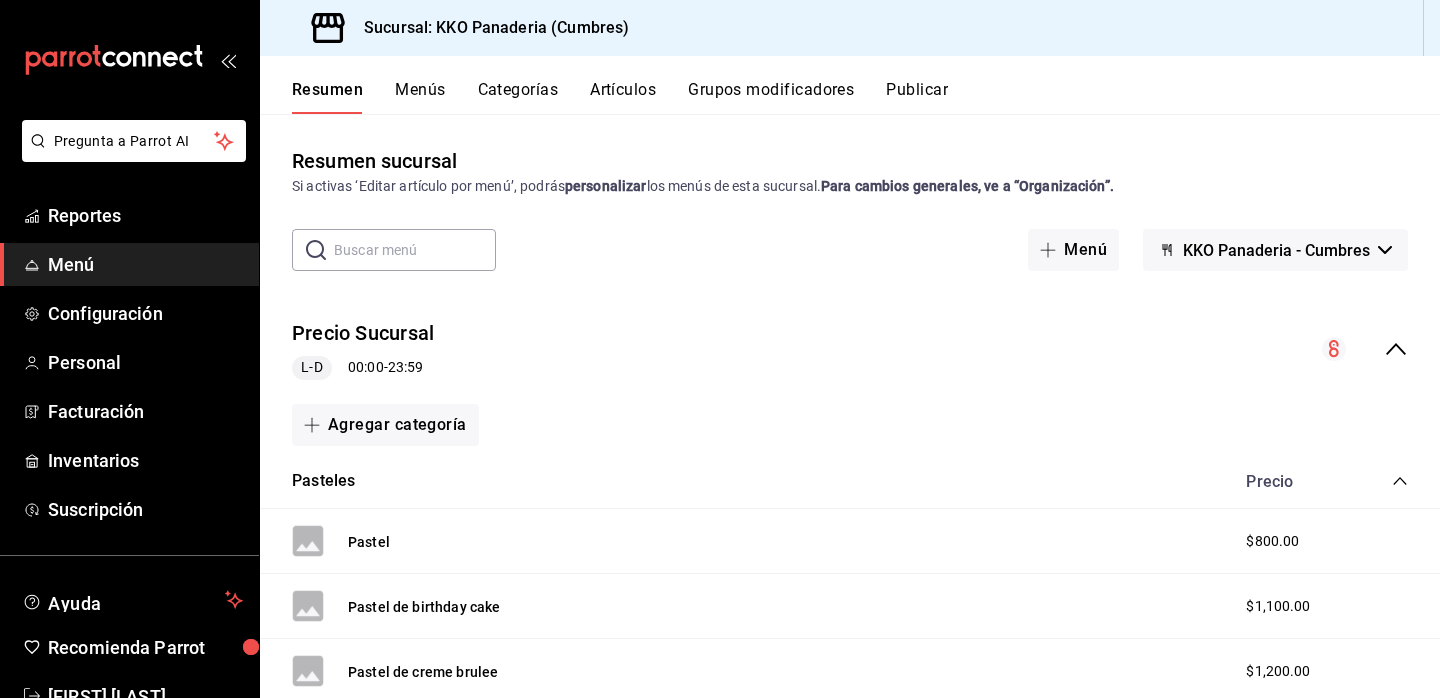 click on "Categorías" at bounding box center [518, 97] 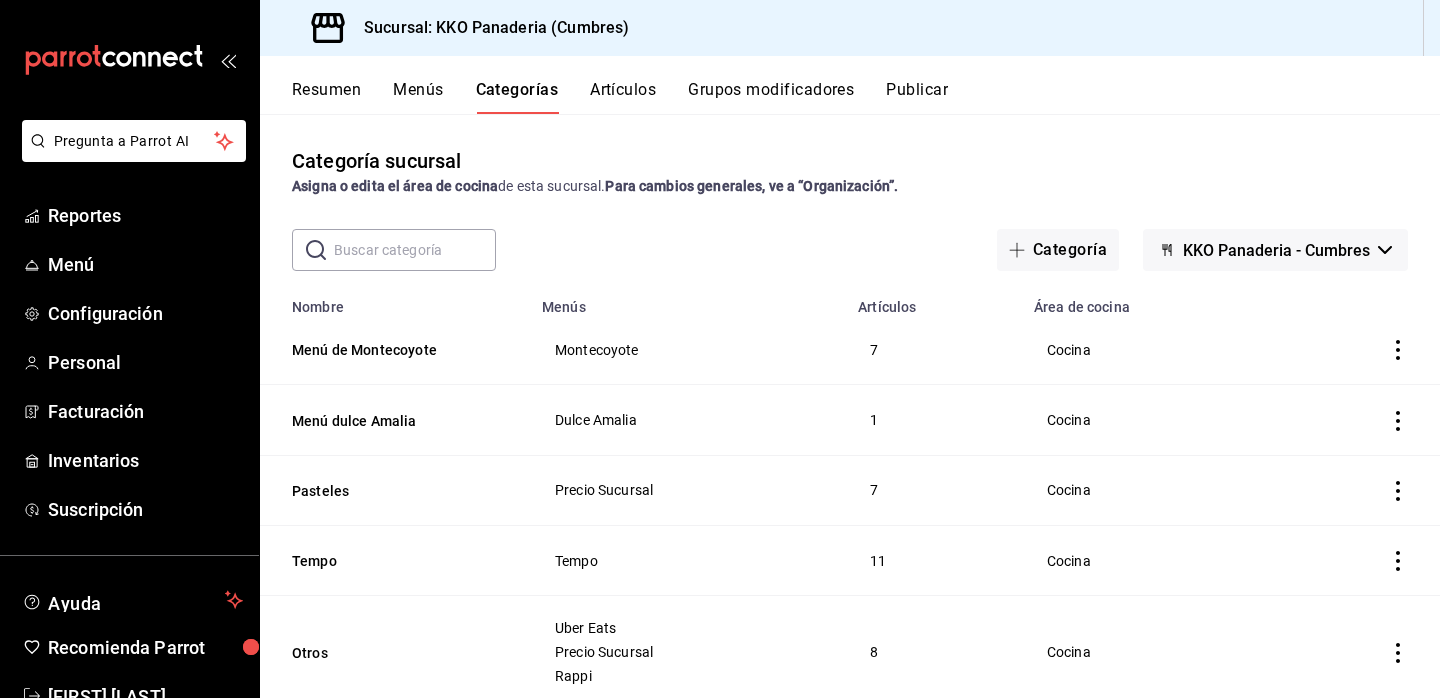 click on "Artículos" at bounding box center [623, 97] 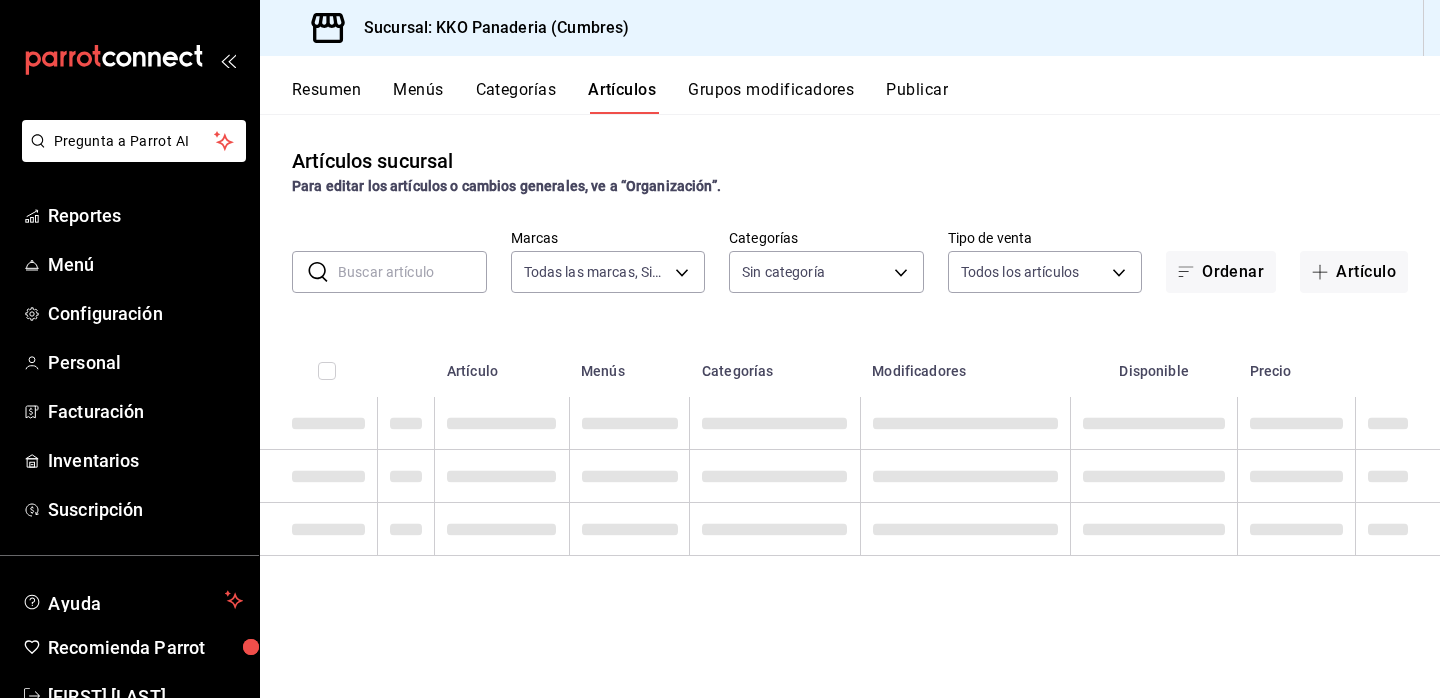 type on "[UUID]" 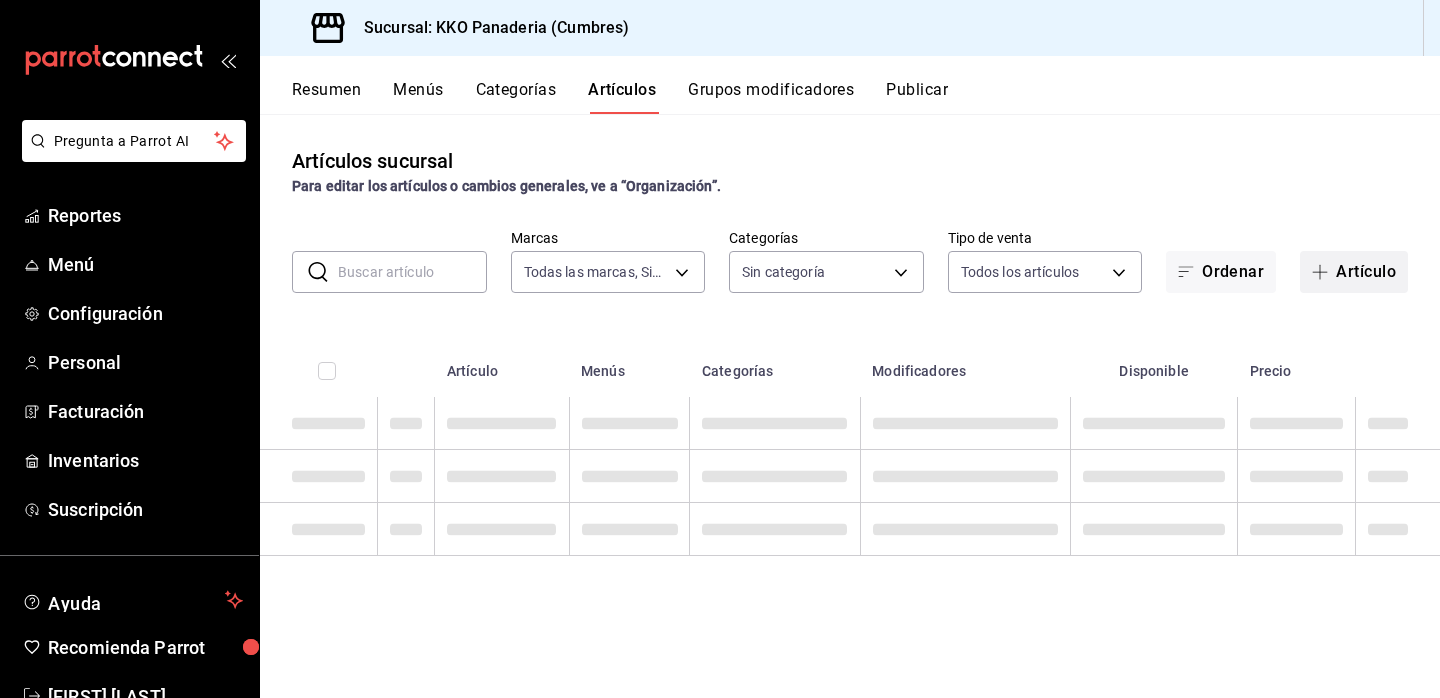 type on "[UUID],[UUID],[UUID],[UUID],[UUID],[UUID],[UUID],[UUID],[UUID],[UUID],[UUID],[UUID],[UUID],[UUID]" 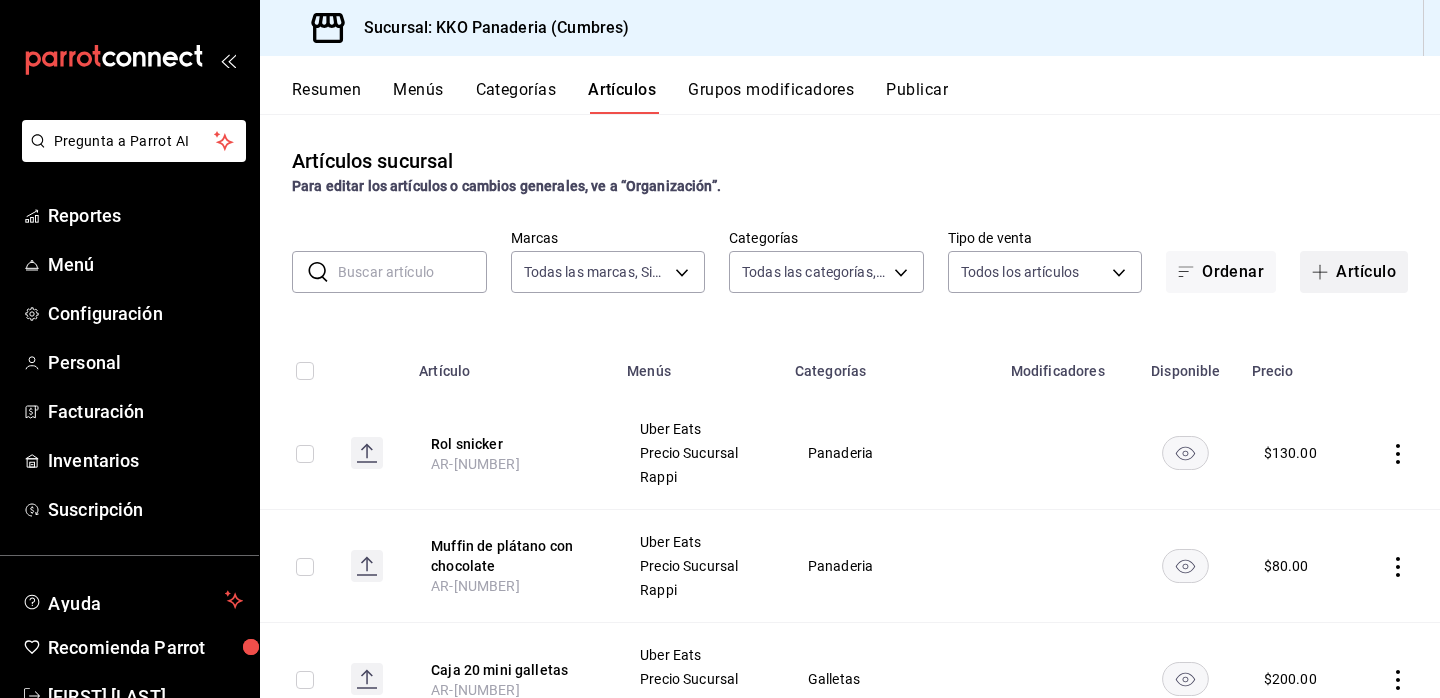 click on "Artículo" at bounding box center (1354, 272) 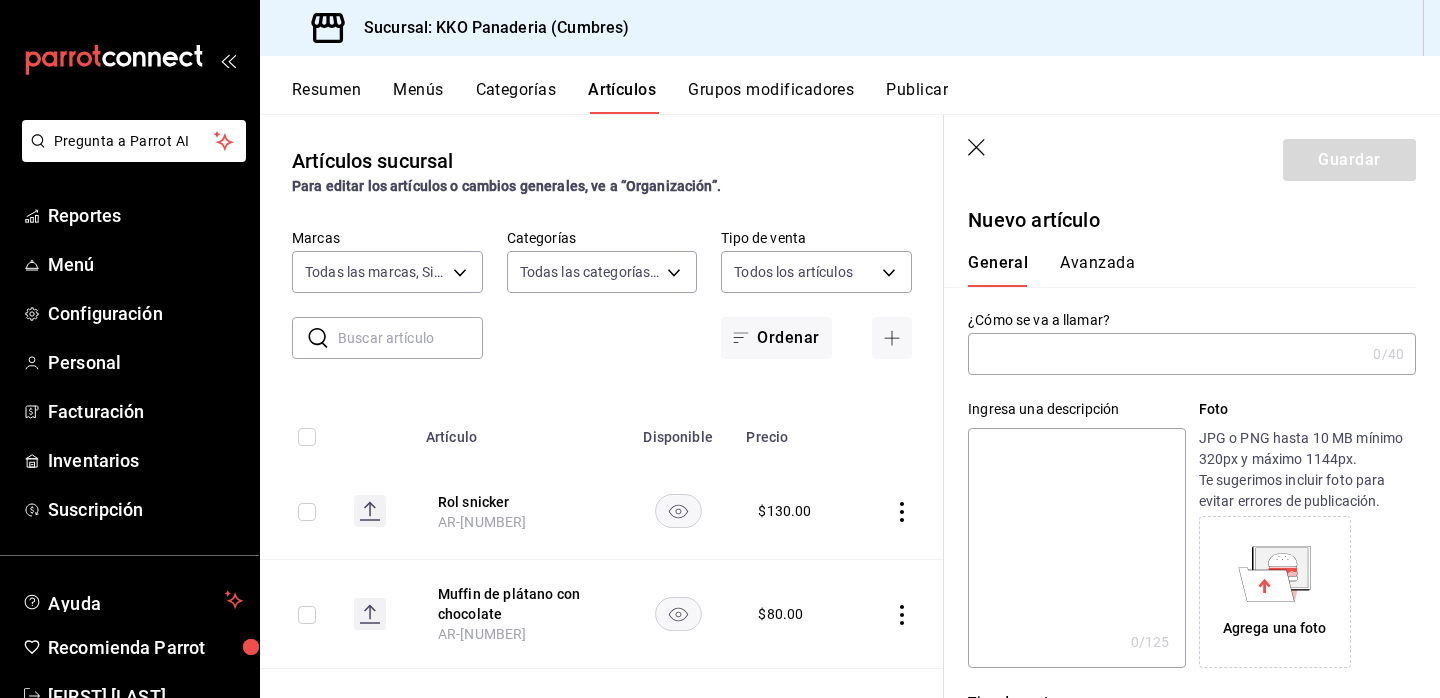click at bounding box center (1166, 354) 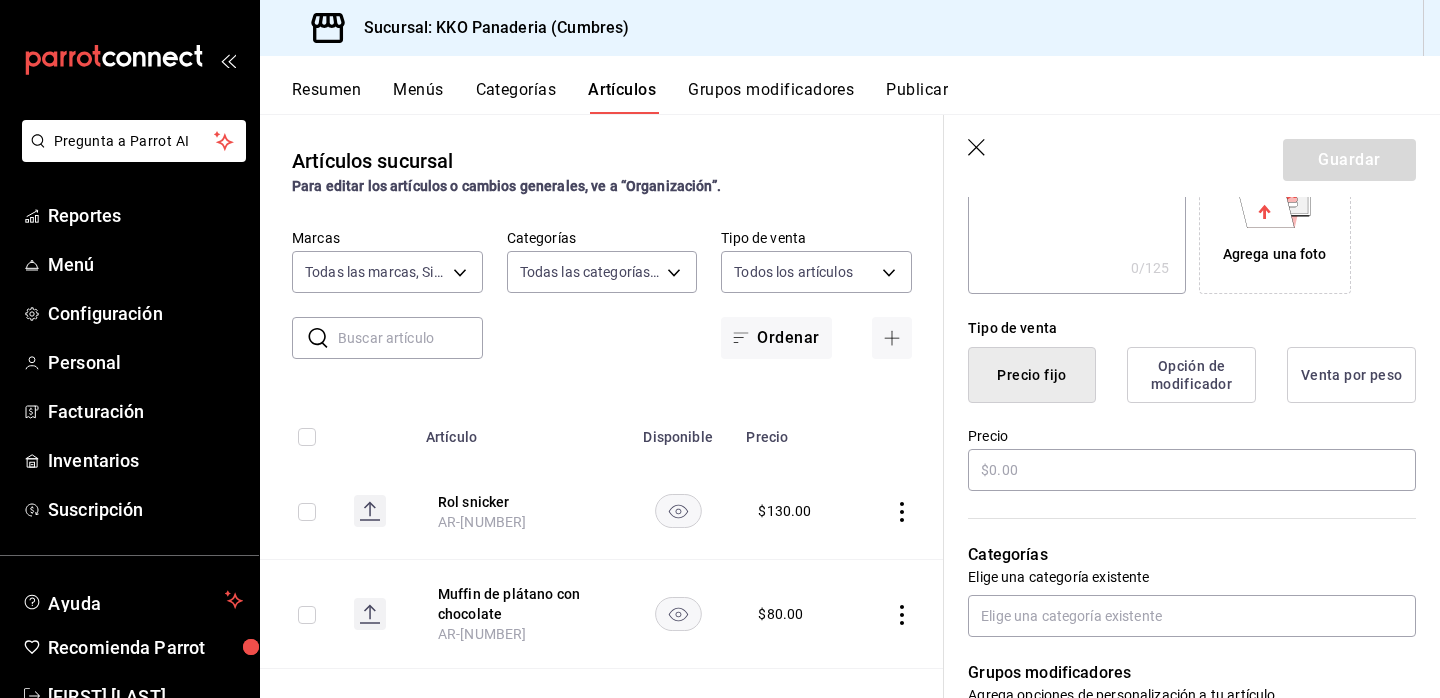 scroll, scrollTop: 375, scrollLeft: 0, axis: vertical 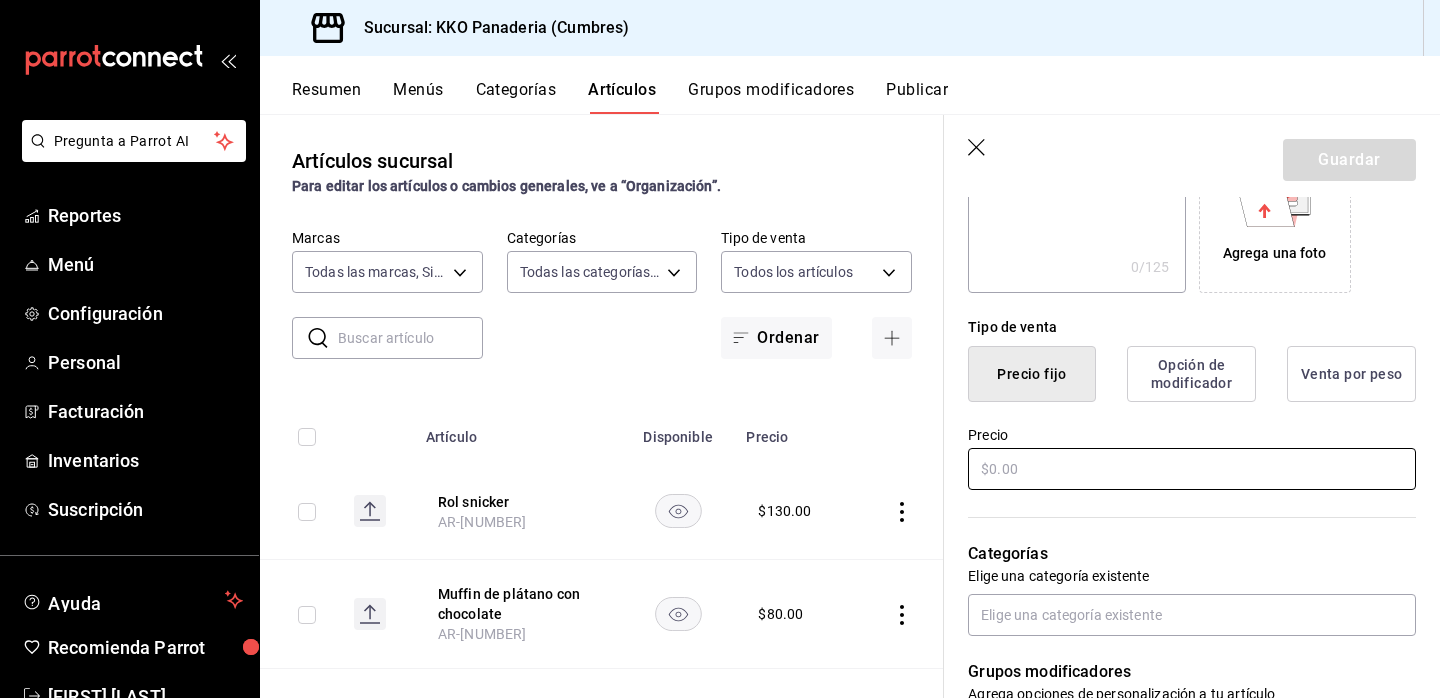 type on "croissant latte" 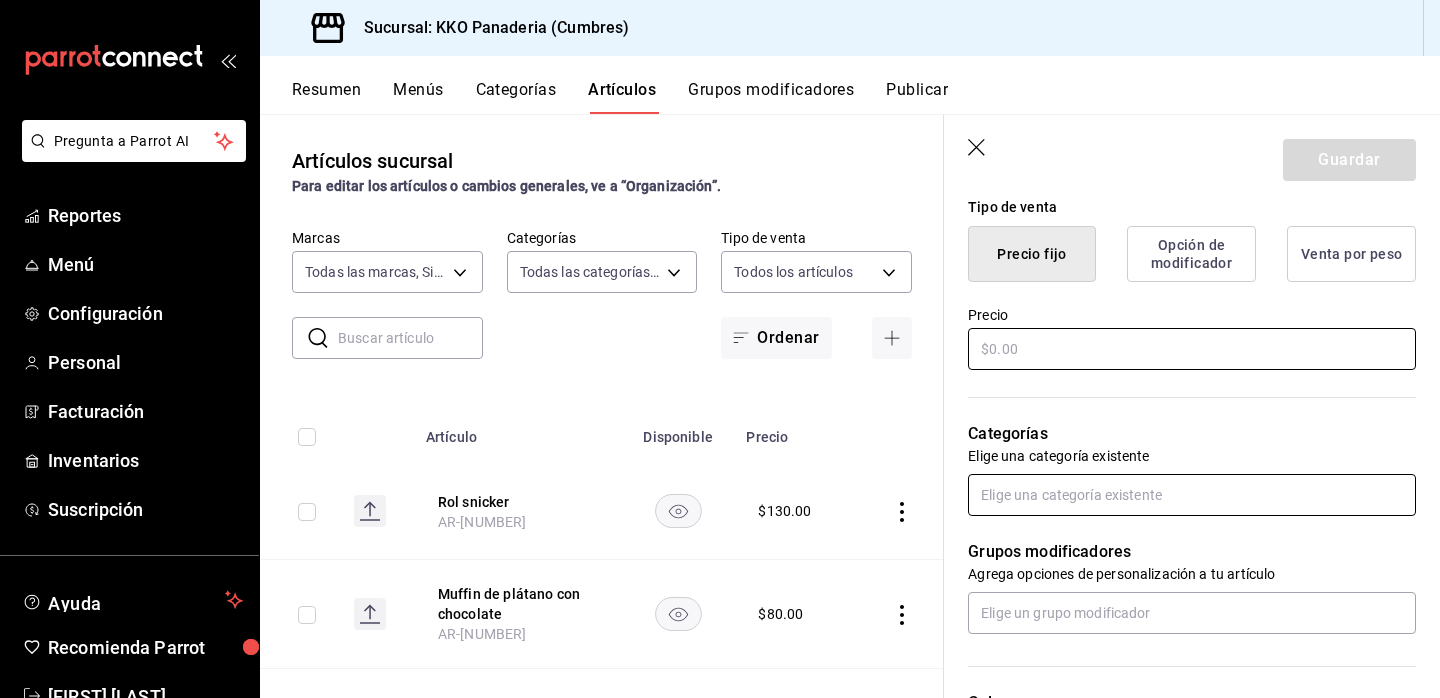 scroll, scrollTop: 510, scrollLeft: 0, axis: vertical 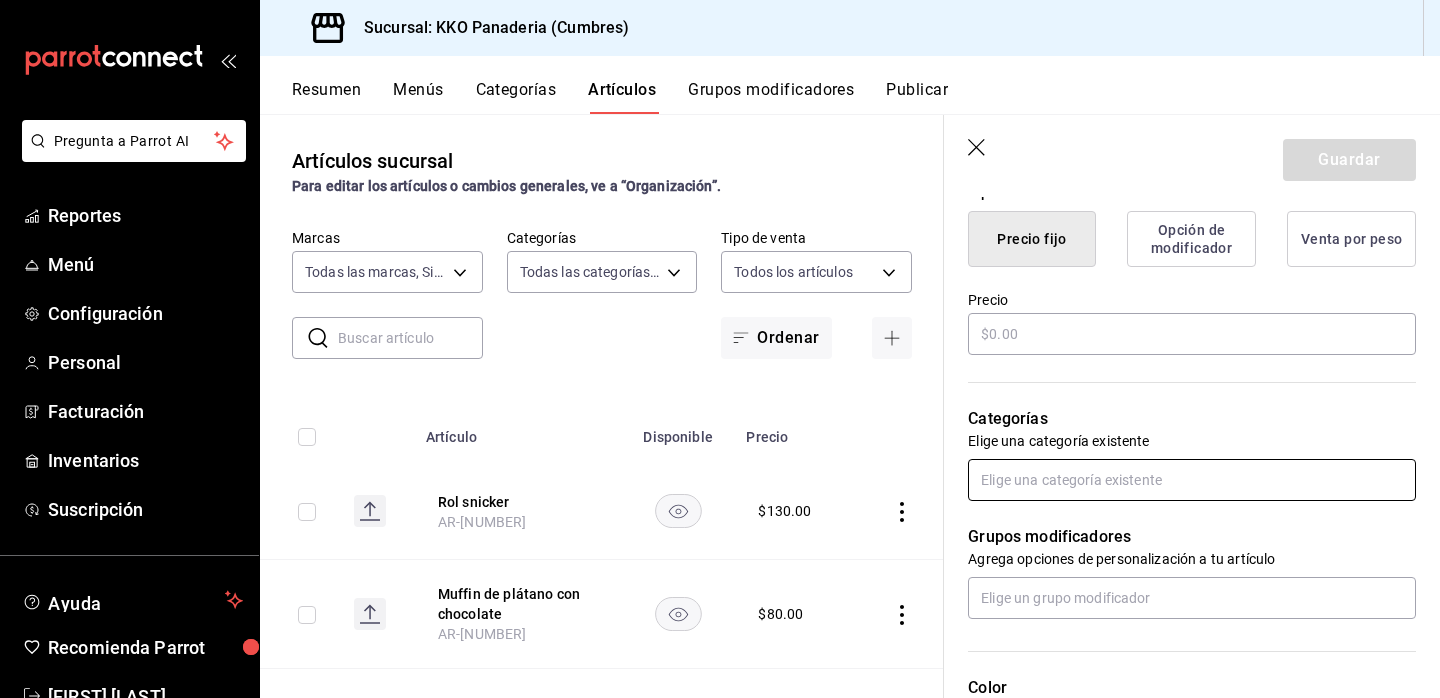 click at bounding box center (1192, 480) 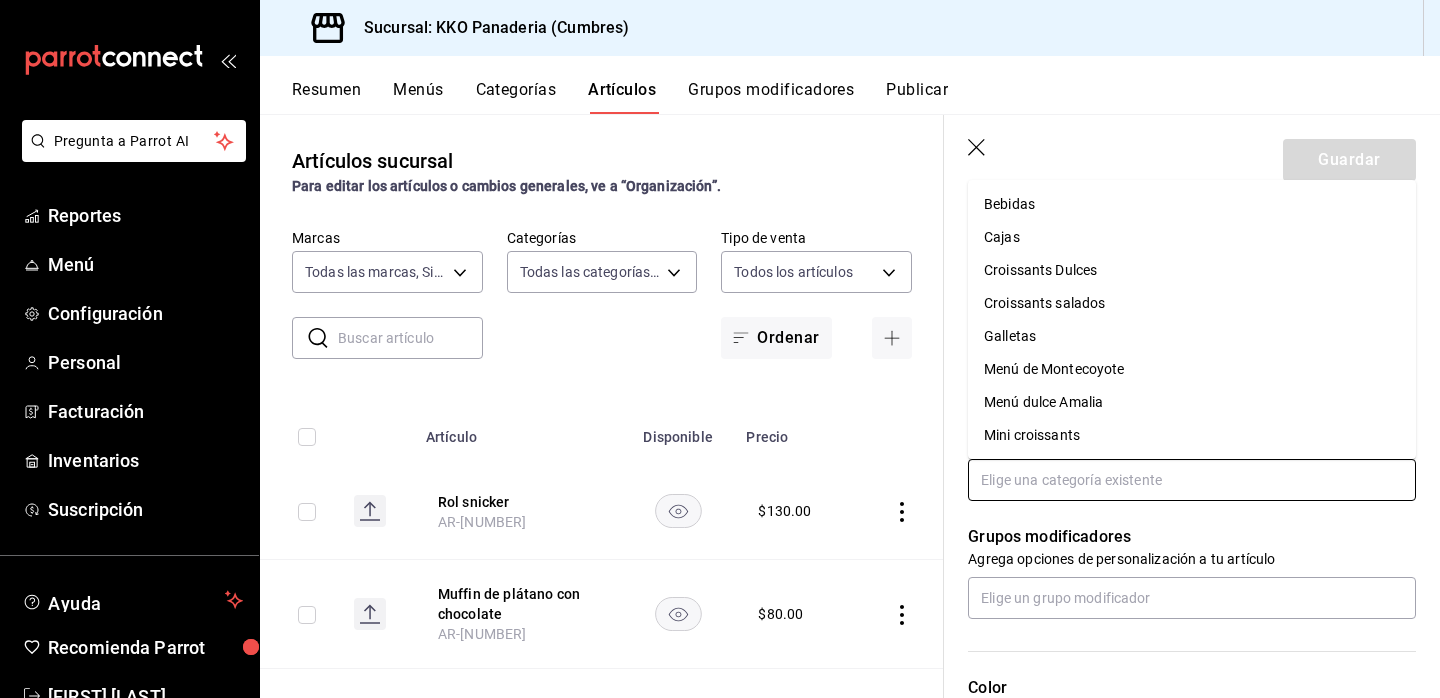 click on "Bebidas" at bounding box center [1192, 204] 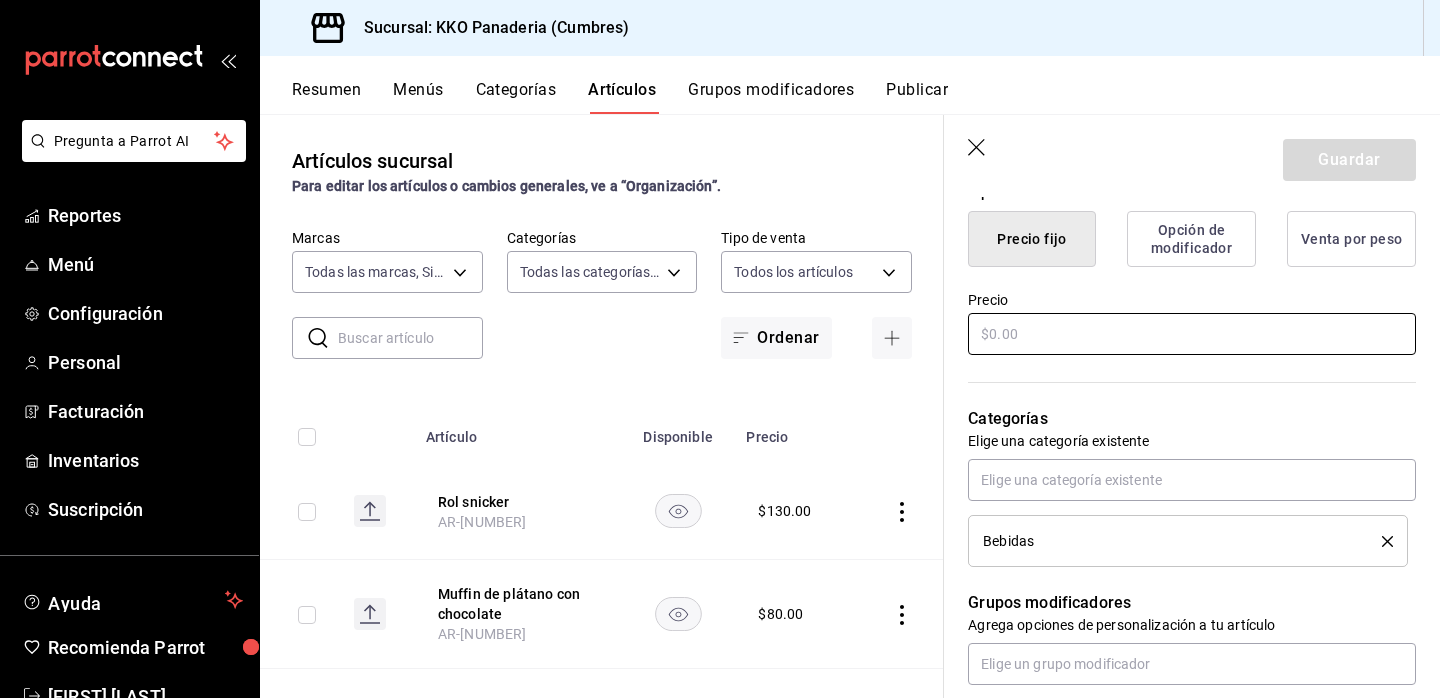 click at bounding box center [1192, 334] 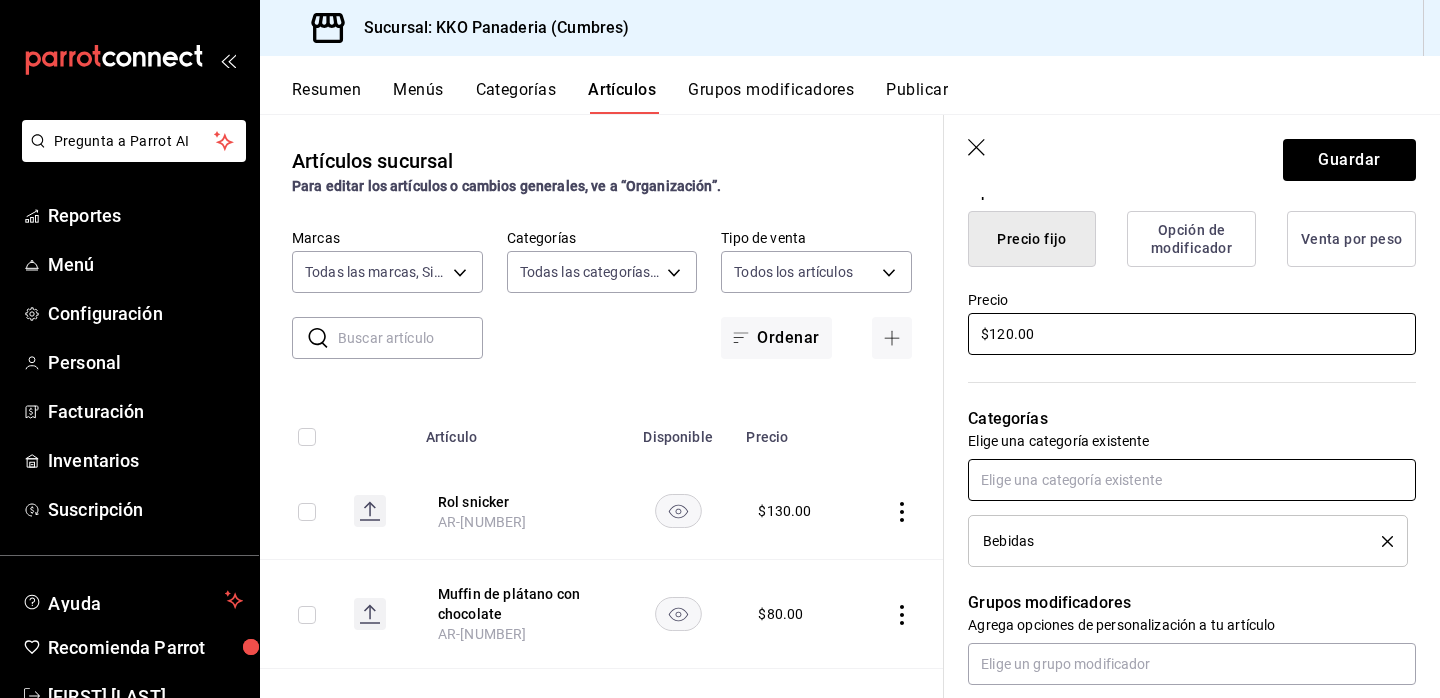 type on "$120.00" 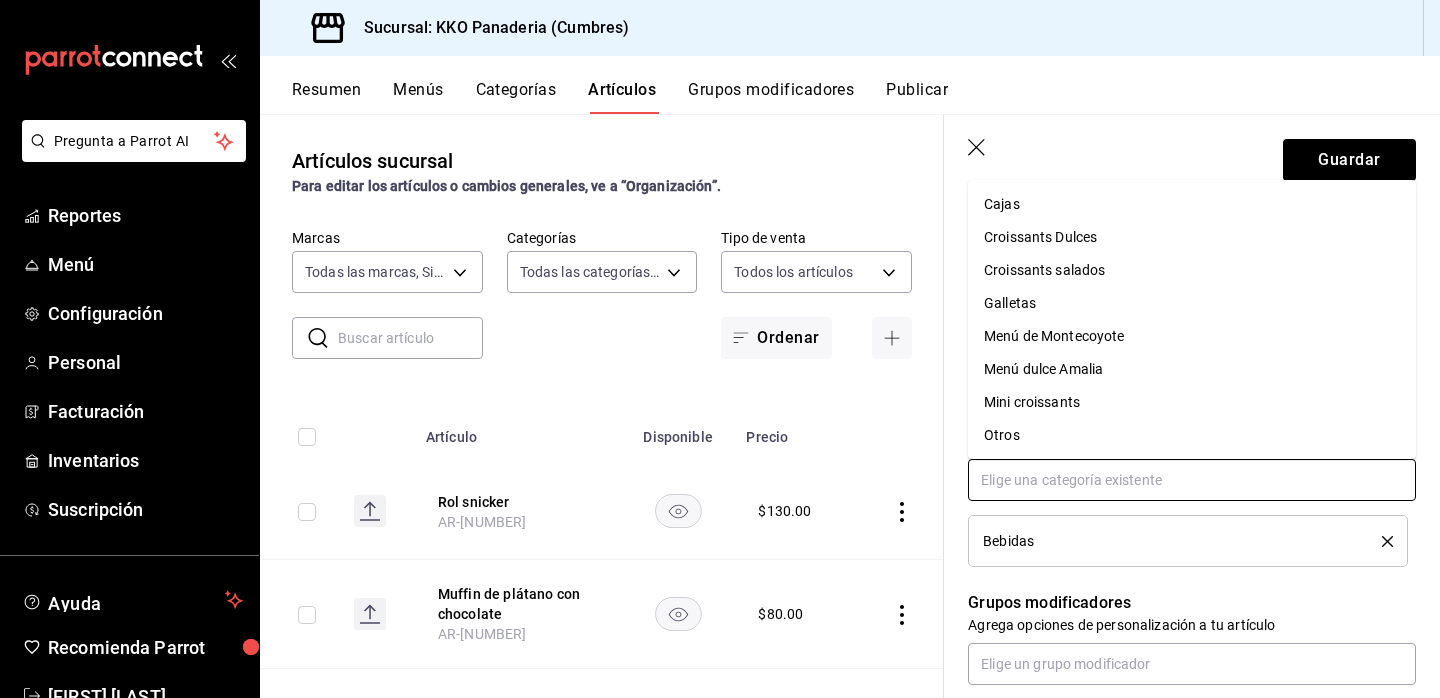 click at bounding box center [1192, 480] 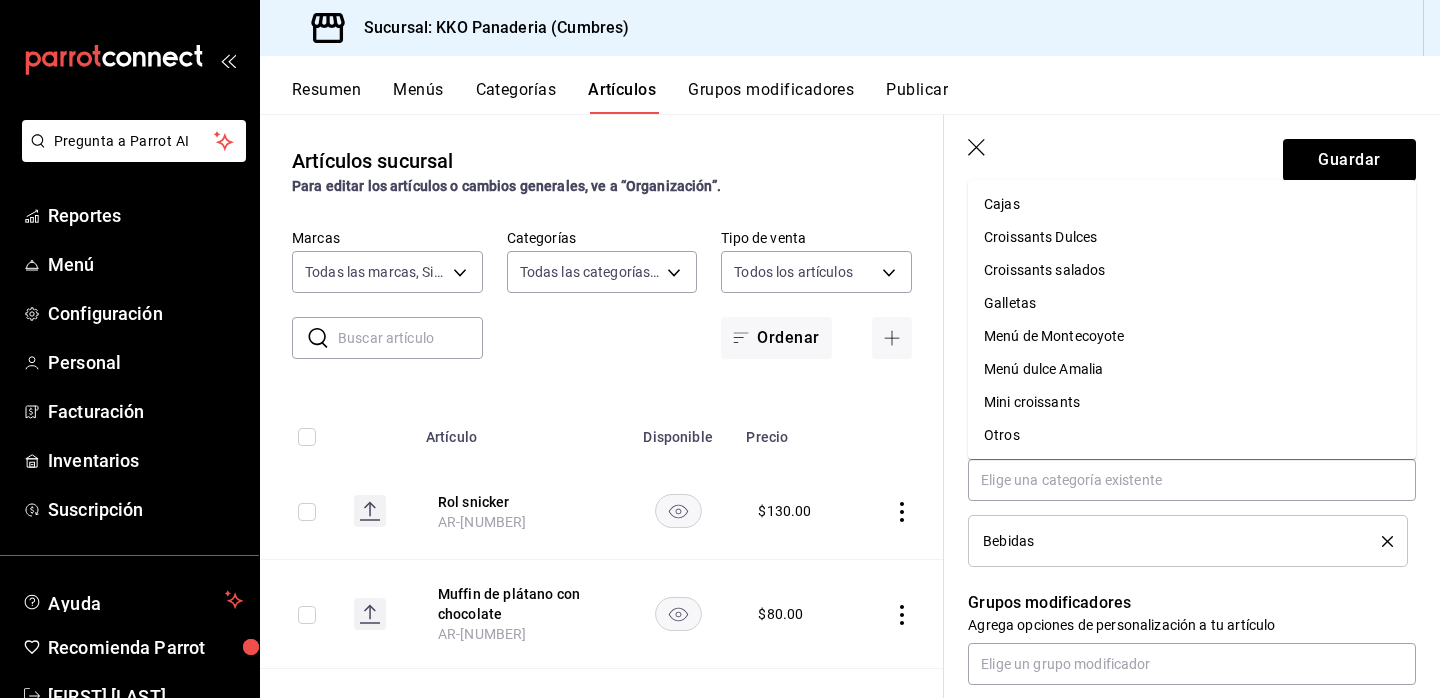 click on "​ ​ Marcas Todas las marcas, Sin marca [UUID] Categorías Todas las categorías, Sin categoría [UUID],[UUID],[UUID],[UUID],[UUID],[UUID],[UUID],[UUID],[UUID],[UUID],[UUID],[UUID],[UUID],[UUID] Tipo de venta Todos los artículos ALL Ordenar" at bounding box center [602, 294] 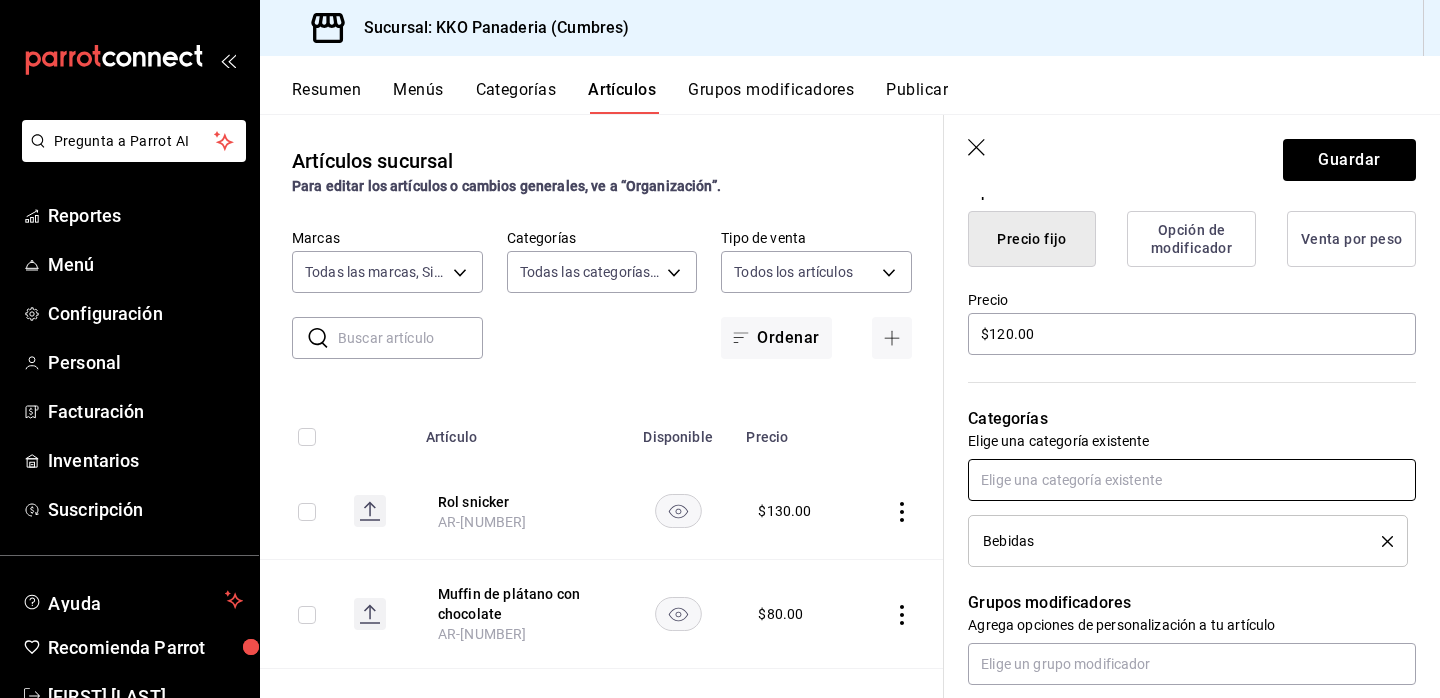 click at bounding box center [1192, 480] 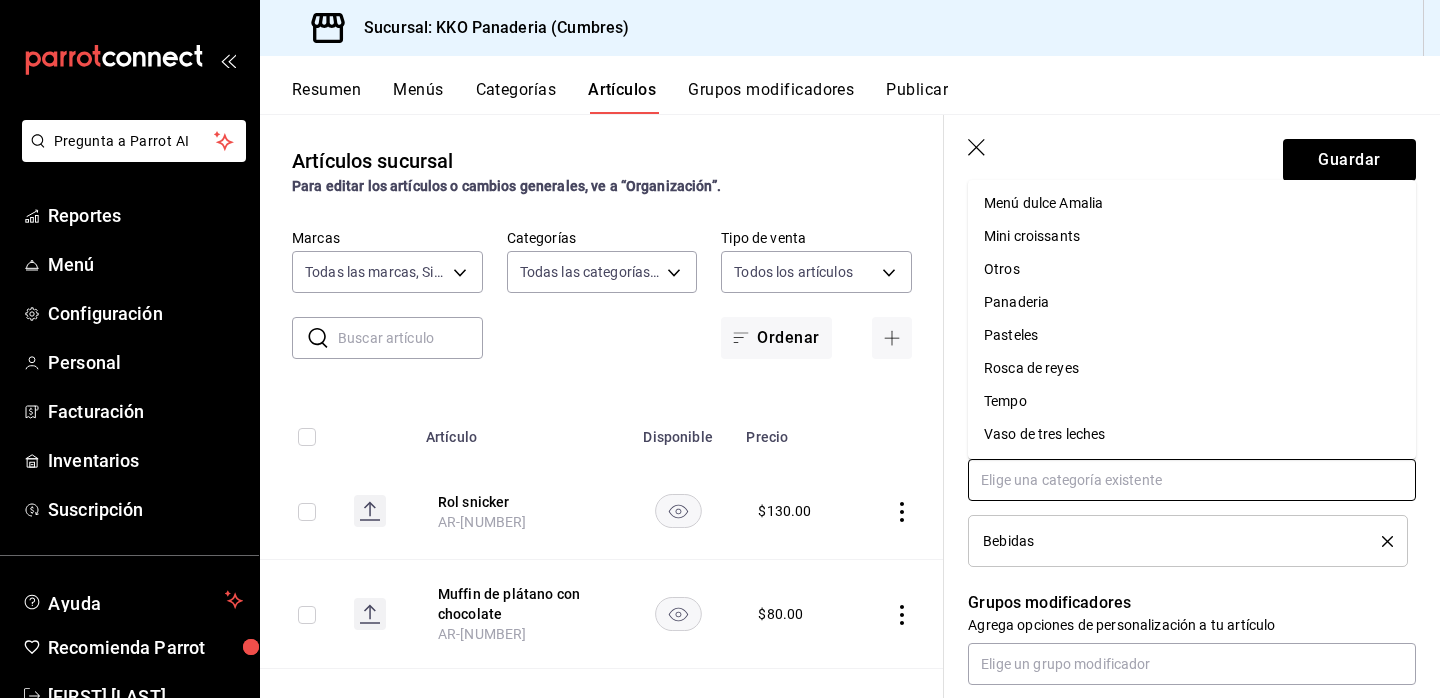 scroll, scrollTop: 164, scrollLeft: 0, axis: vertical 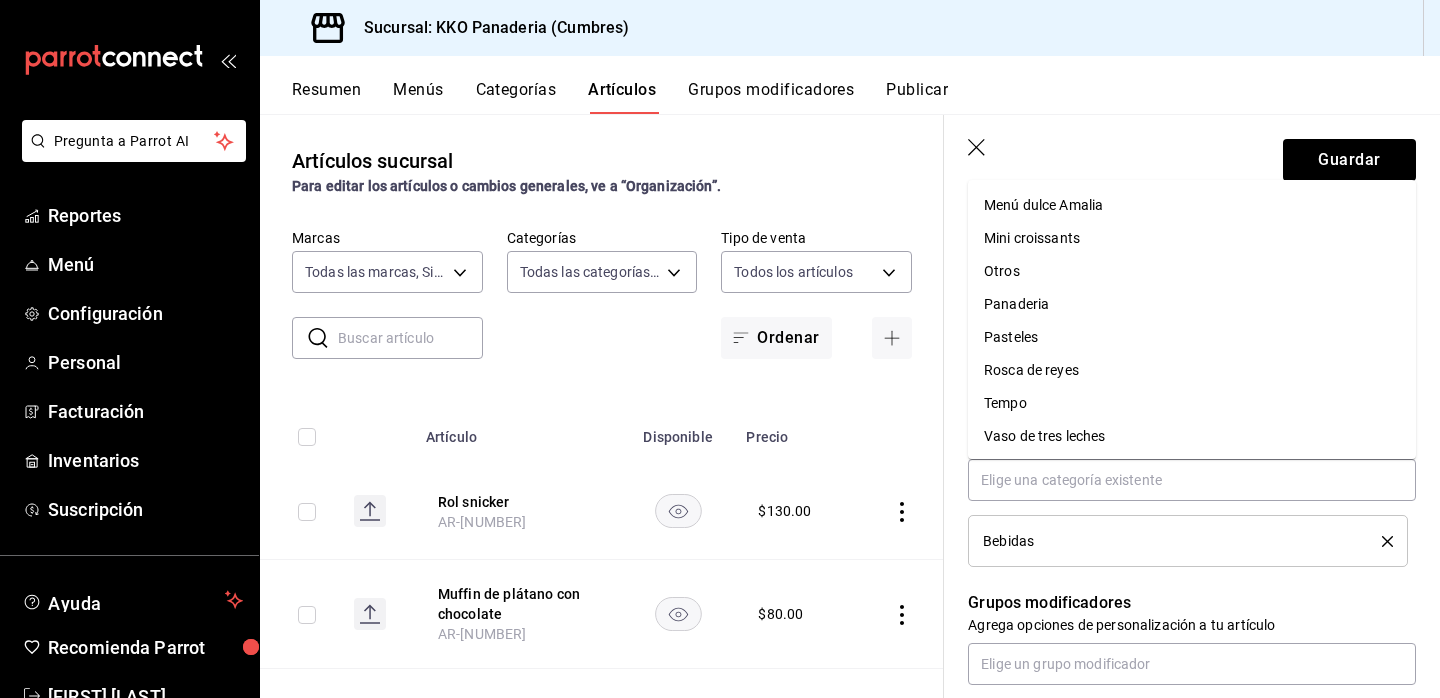 click on "Categorías Elige una categoría existente Bebidas" at bounding box center (1180, 462) 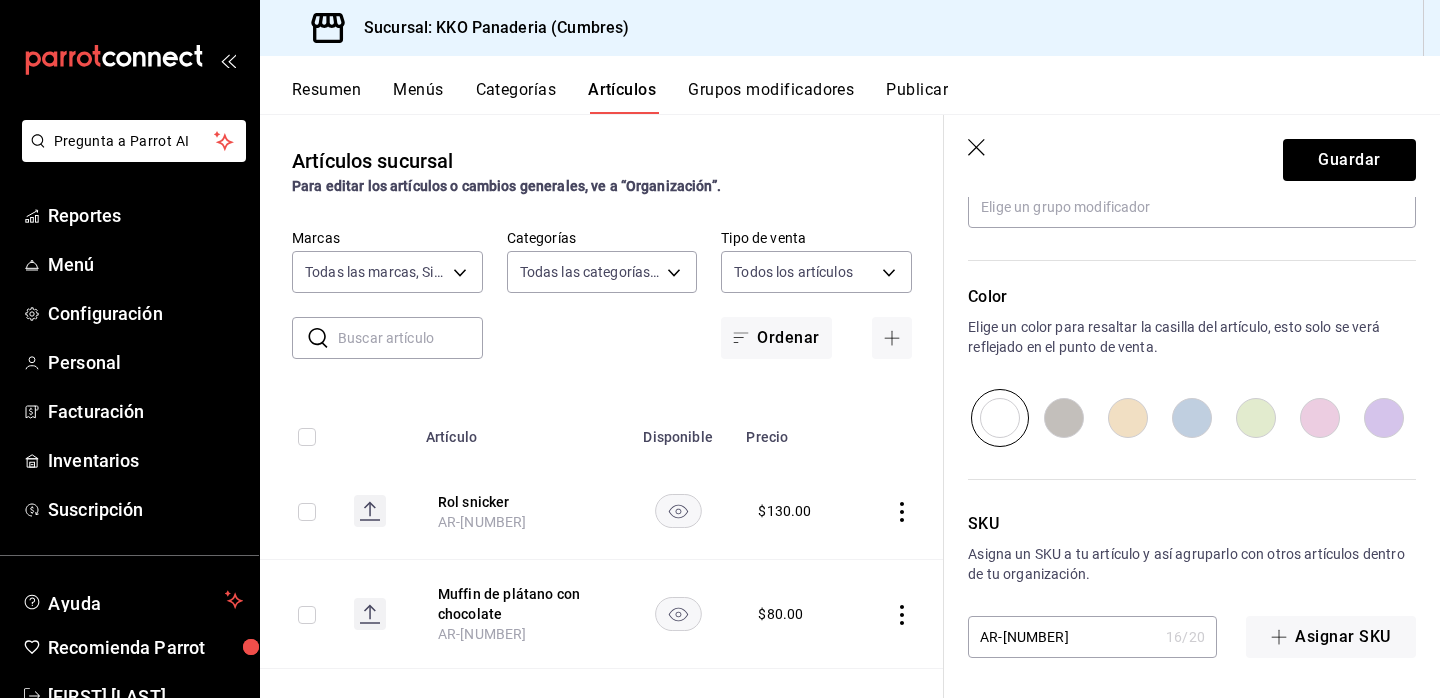scroll, scrollTop: 963, scrollLeft: 0, axis: vertical 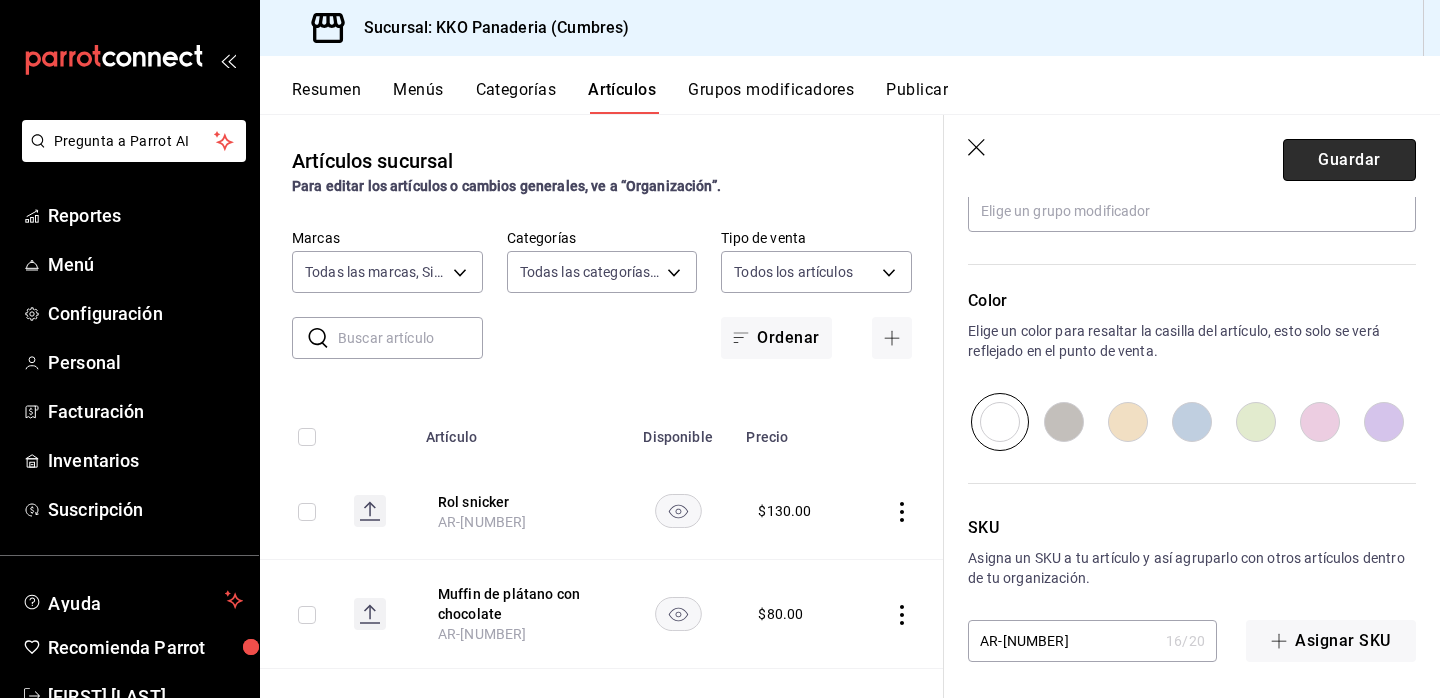 click on "Guardar" at bounding box center (1349, 160) 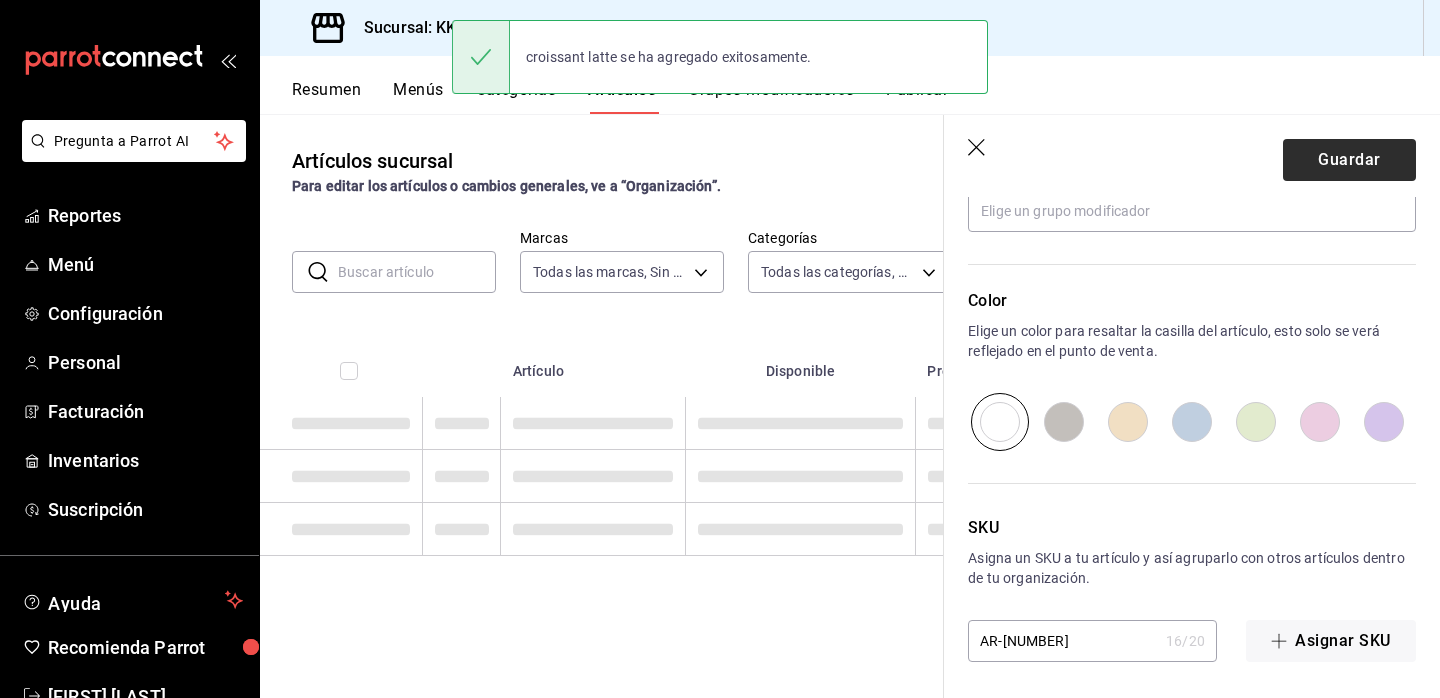 scroll, scrollTop: 0, scrollLeft: 0, axis: both 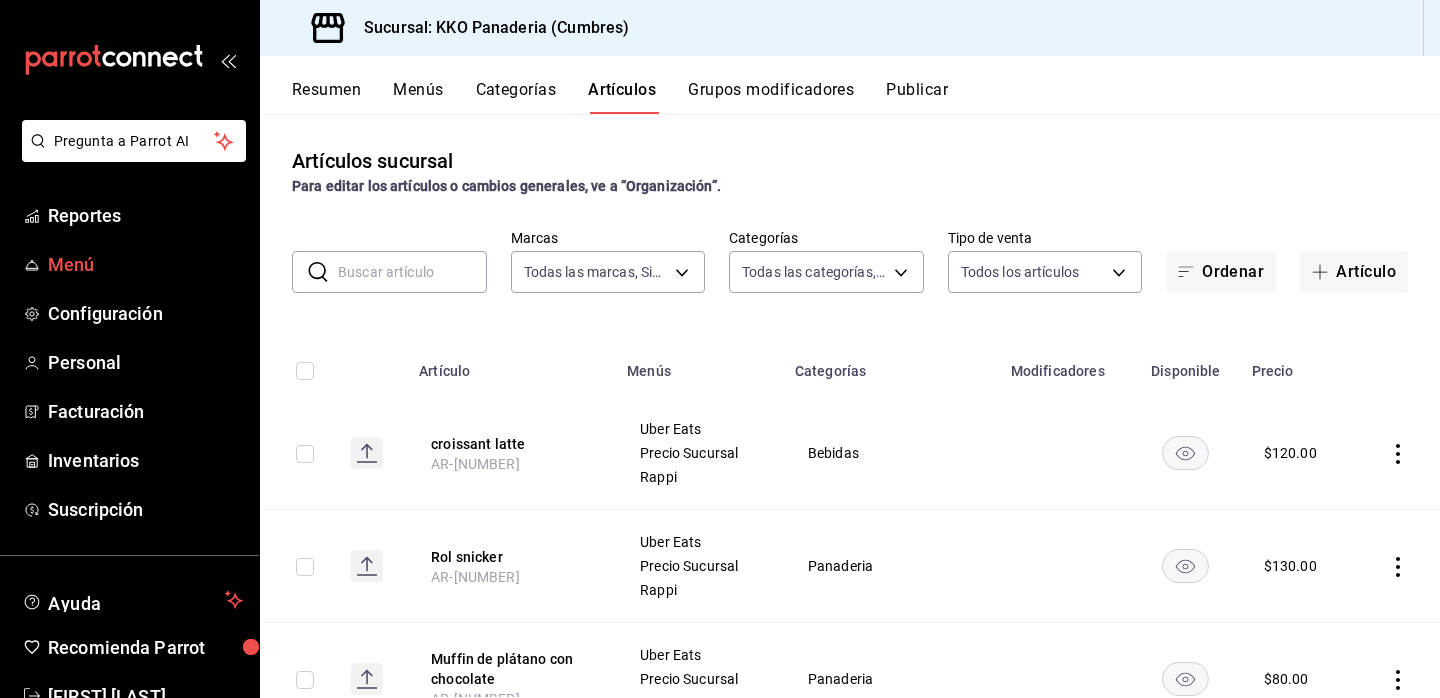 click on "Menú" at bounding box center [145, 264] 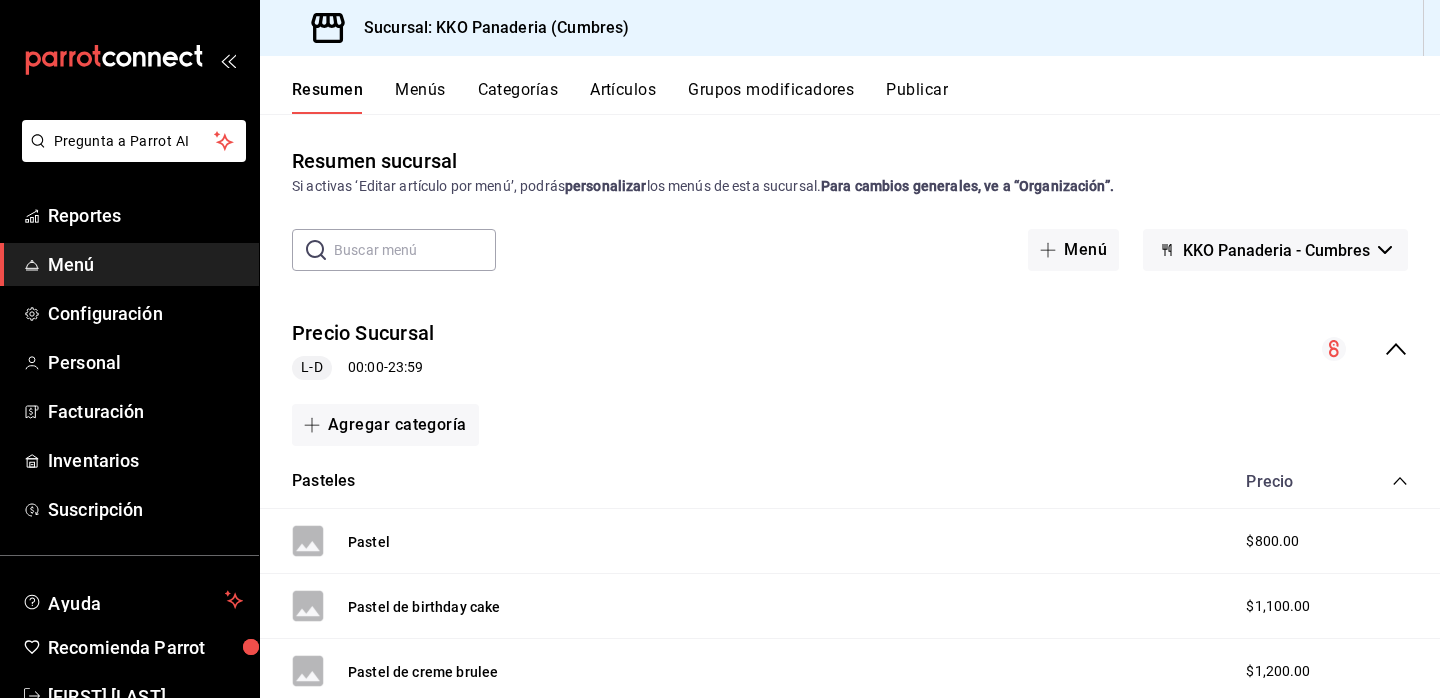 click at bounding box center [415, 250] 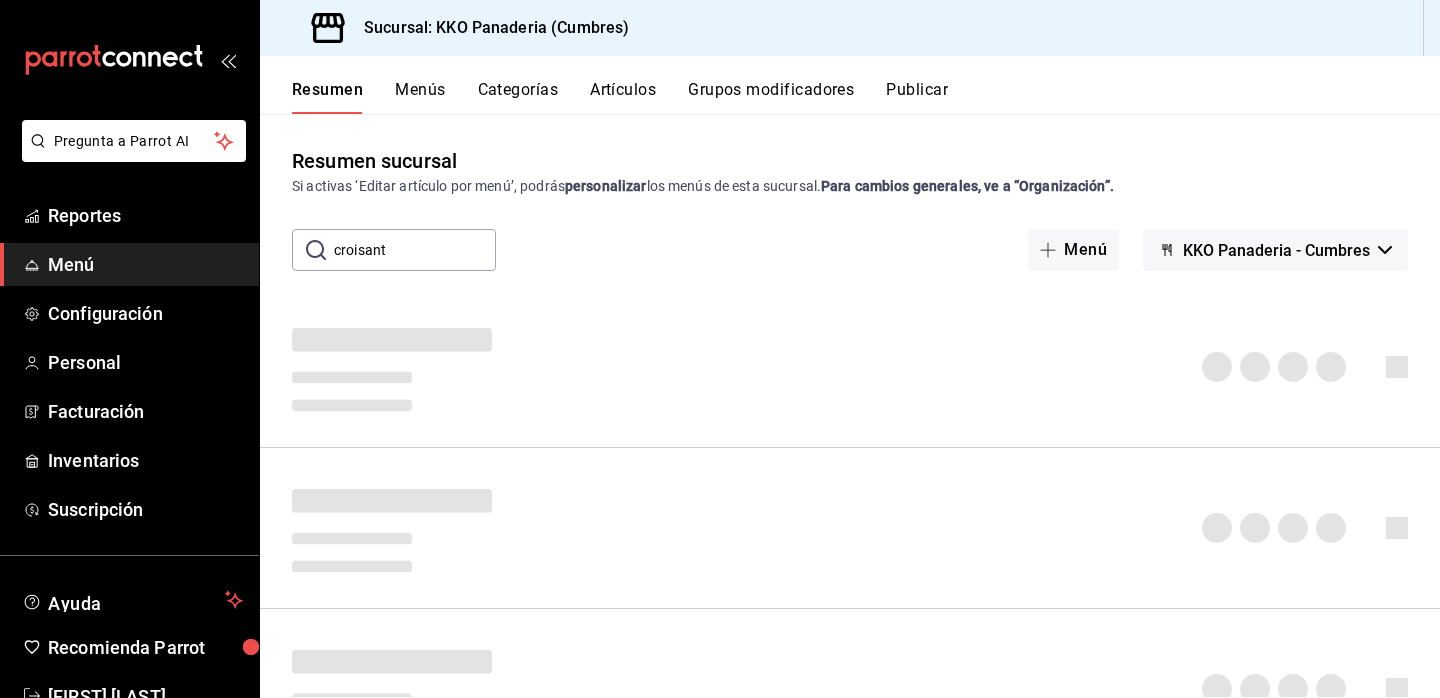 type on "croisant" 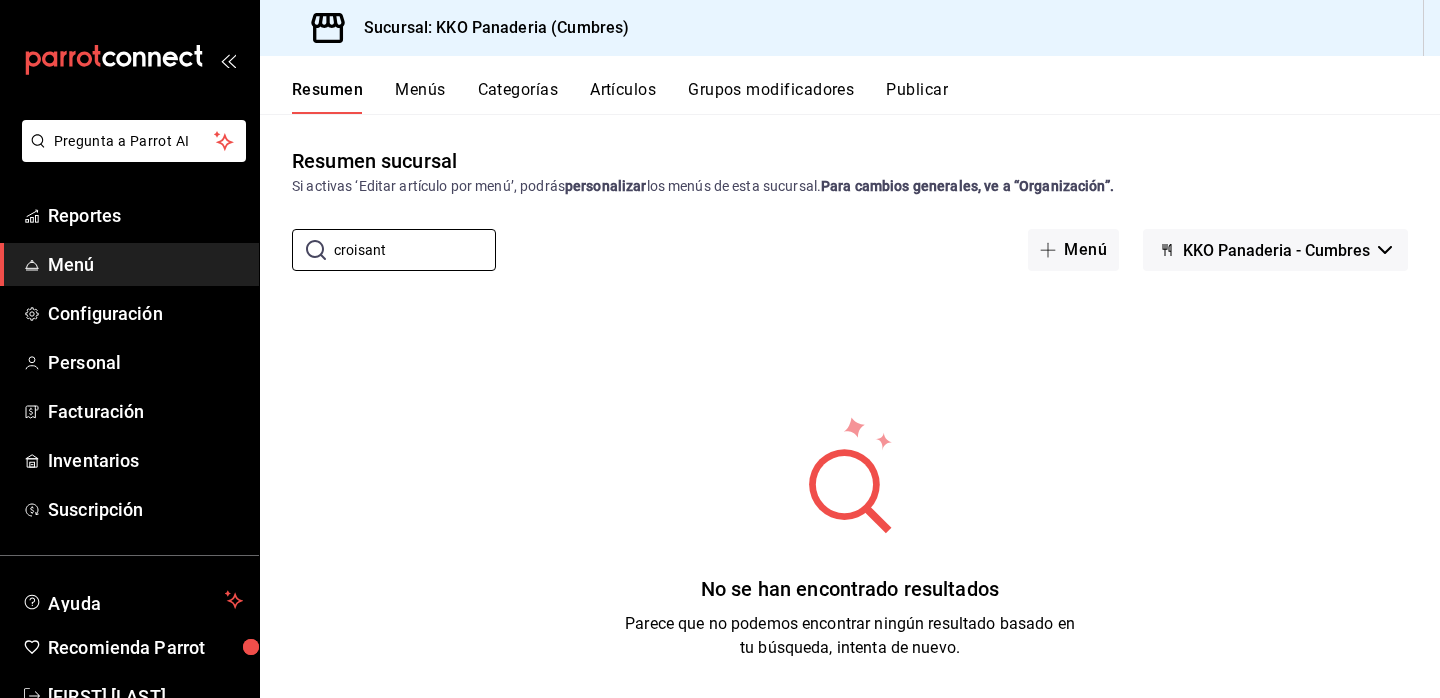 drag, startPoint x: 424, startPoint y: 248, endPoint x: 233, endPoint y: 254, distance: 191.09422 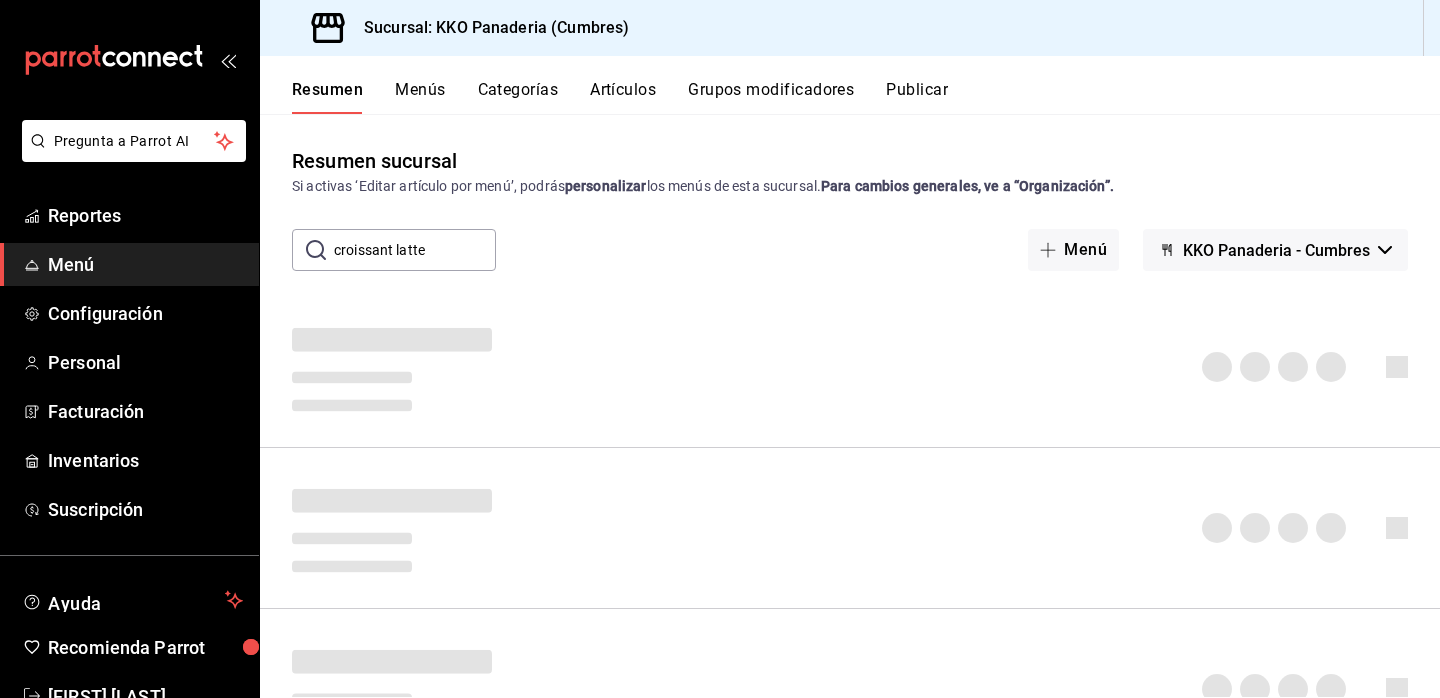 type on "croissant latte" 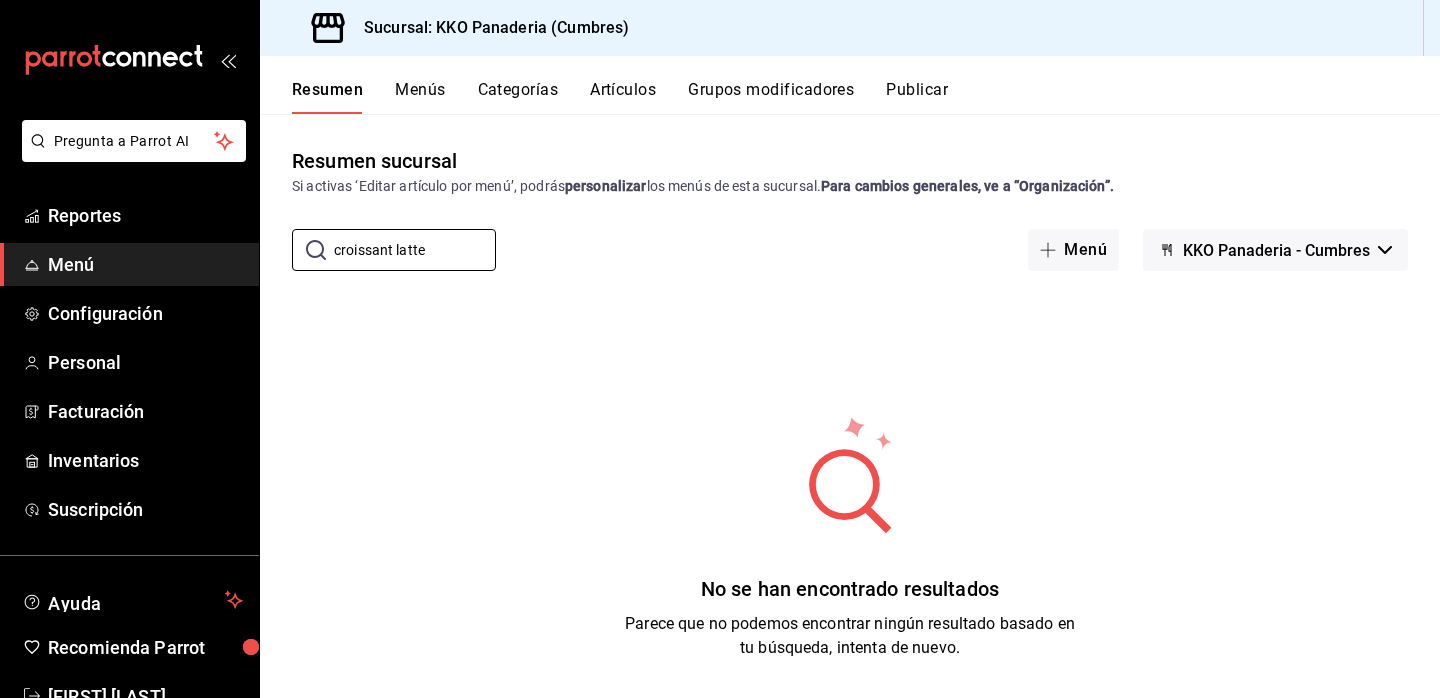 click on "Pregunta a Parrot AI" at bounding box center (129, 157) 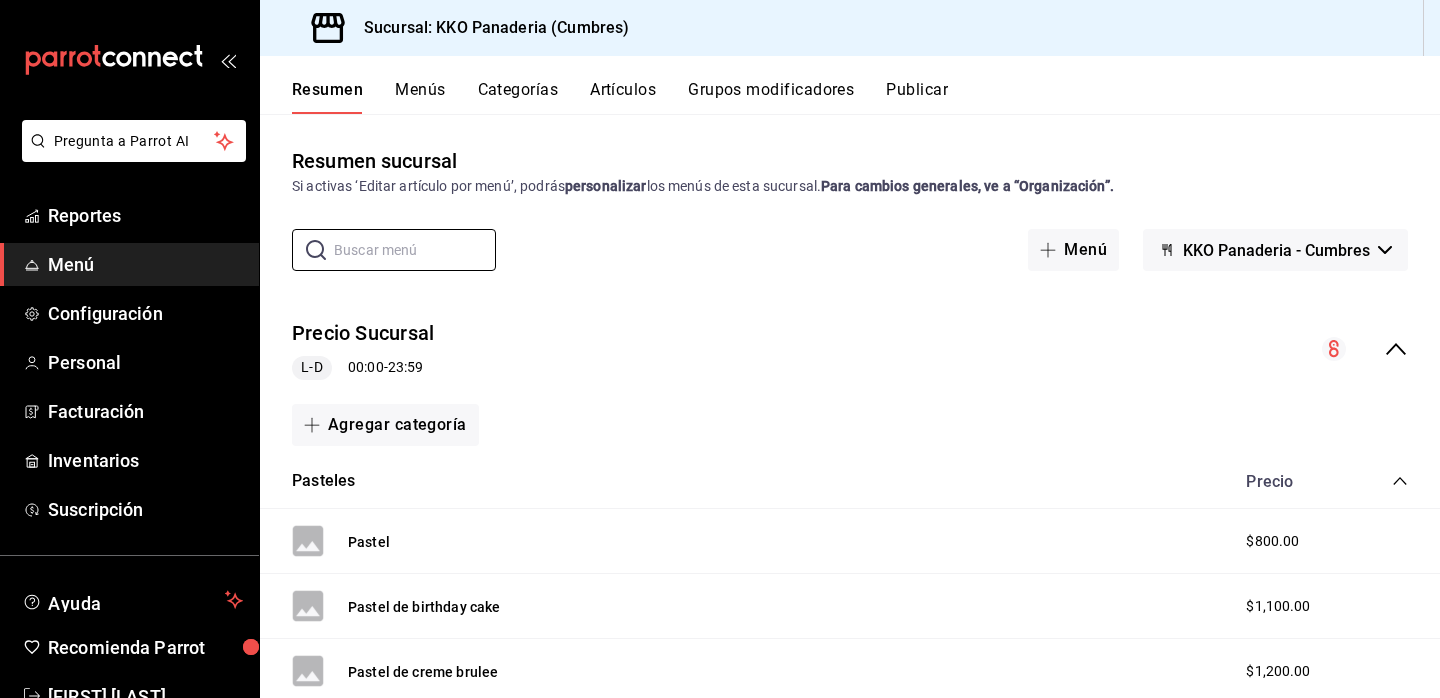 type 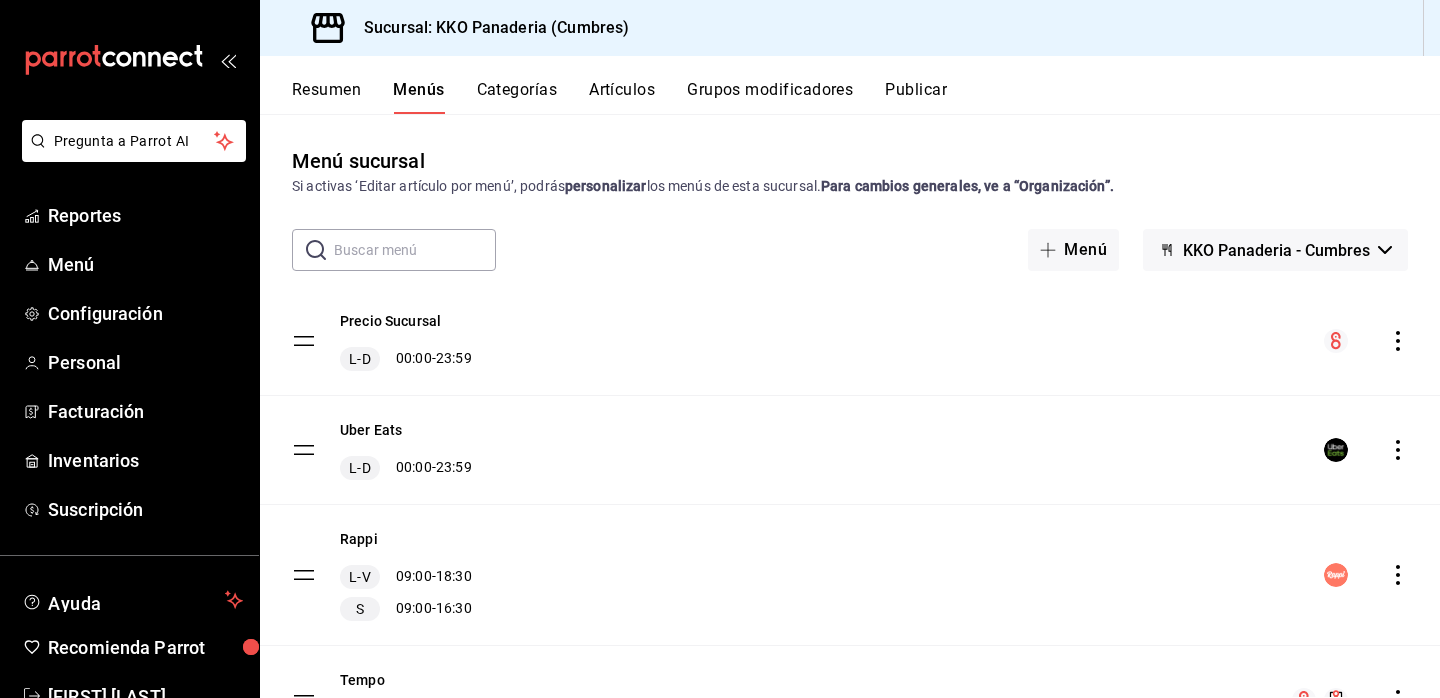 click at bounding box center [415, 250] 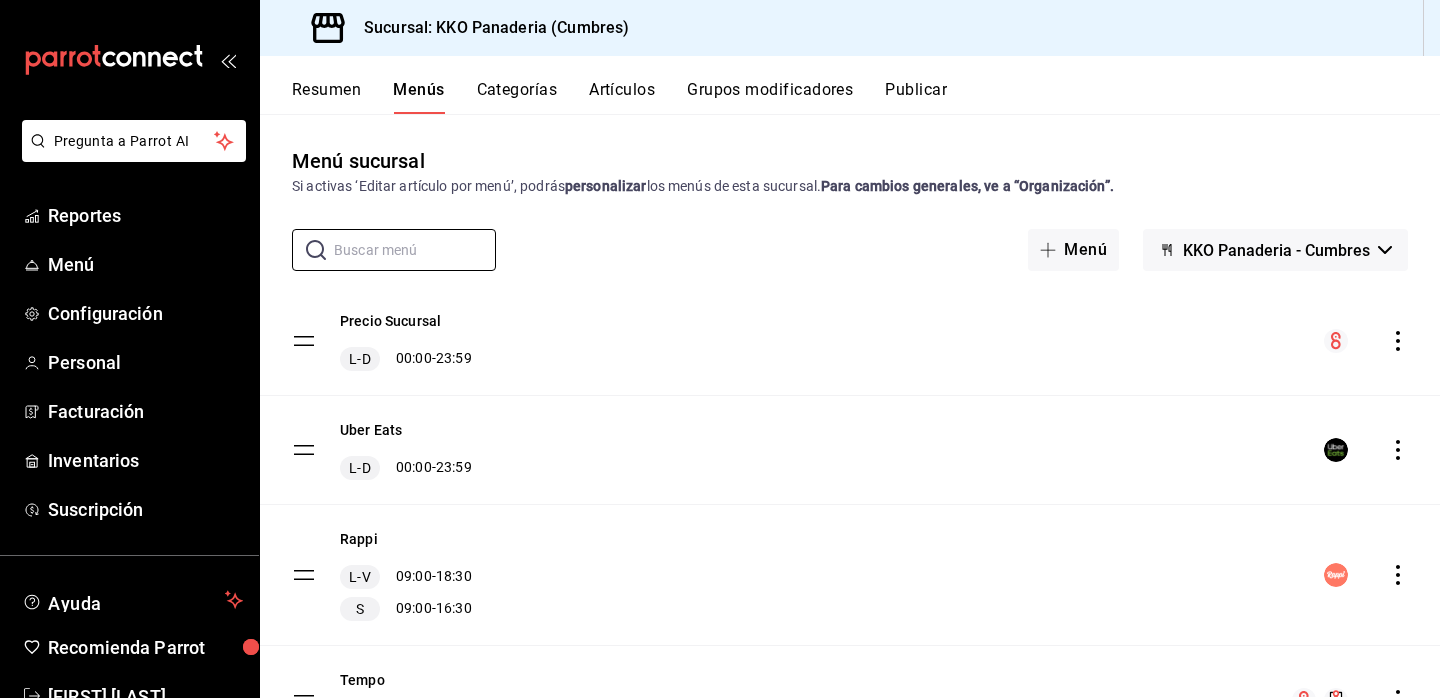 click on "Categorías" at bounding box center (517, 97) 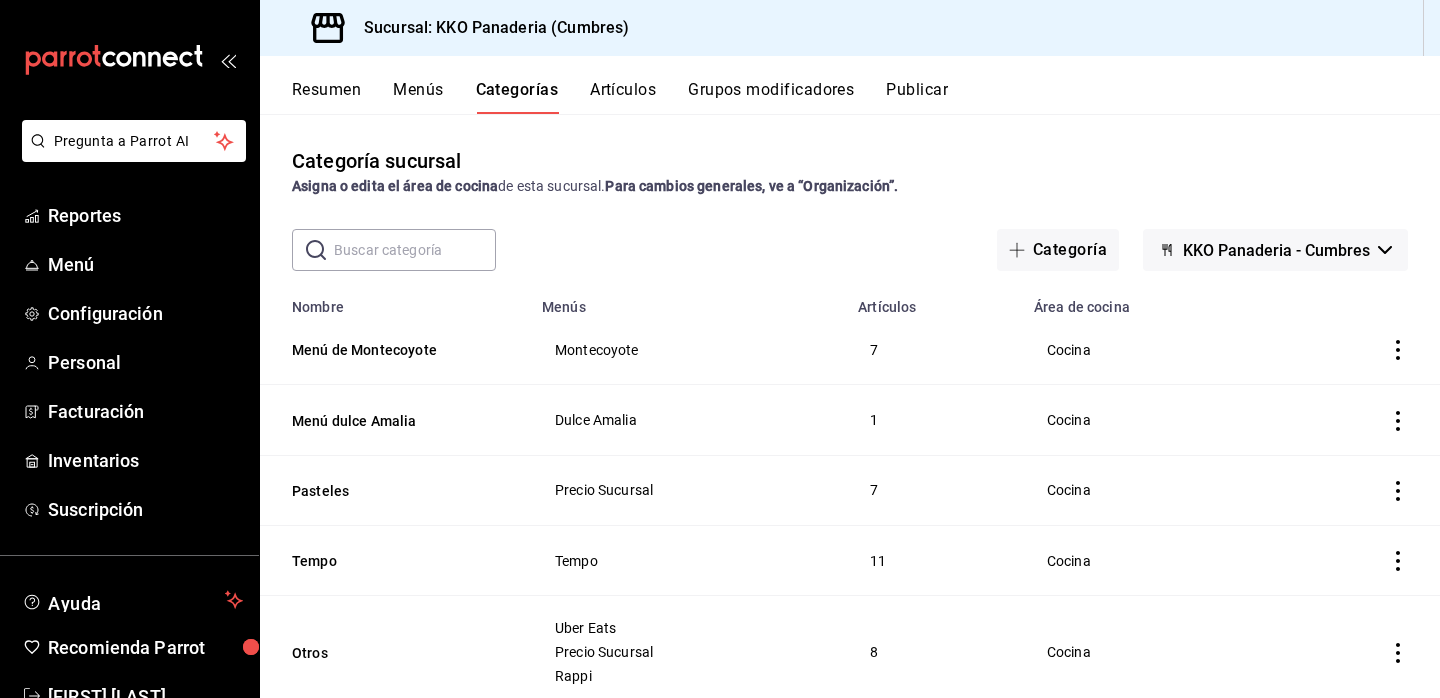 click on "Artículos" at bounding box center (623, 97) 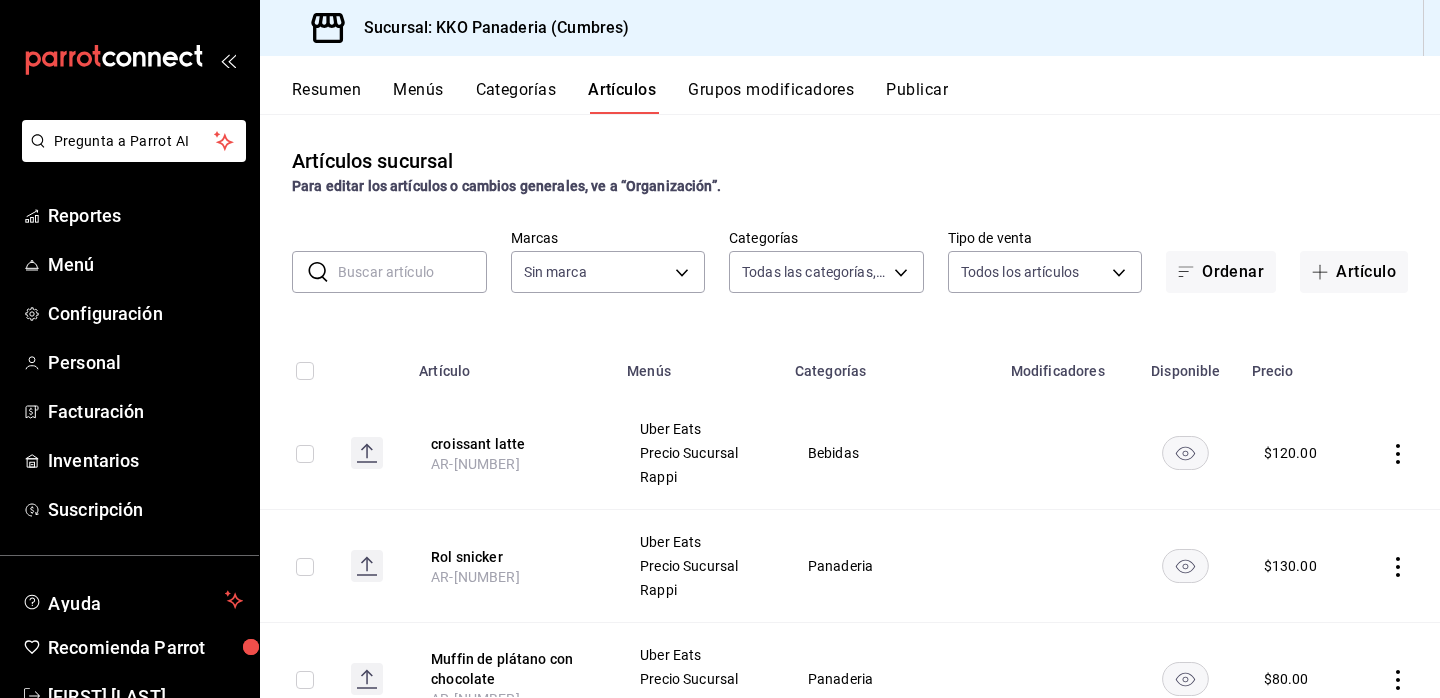 type on "[UUID],[UUID],[UUID],[UUID],[UUID],[UUID],[UUID],[UUID],[UUID],[UUID],[UUID],[UUID],[UUID],[UUID]" 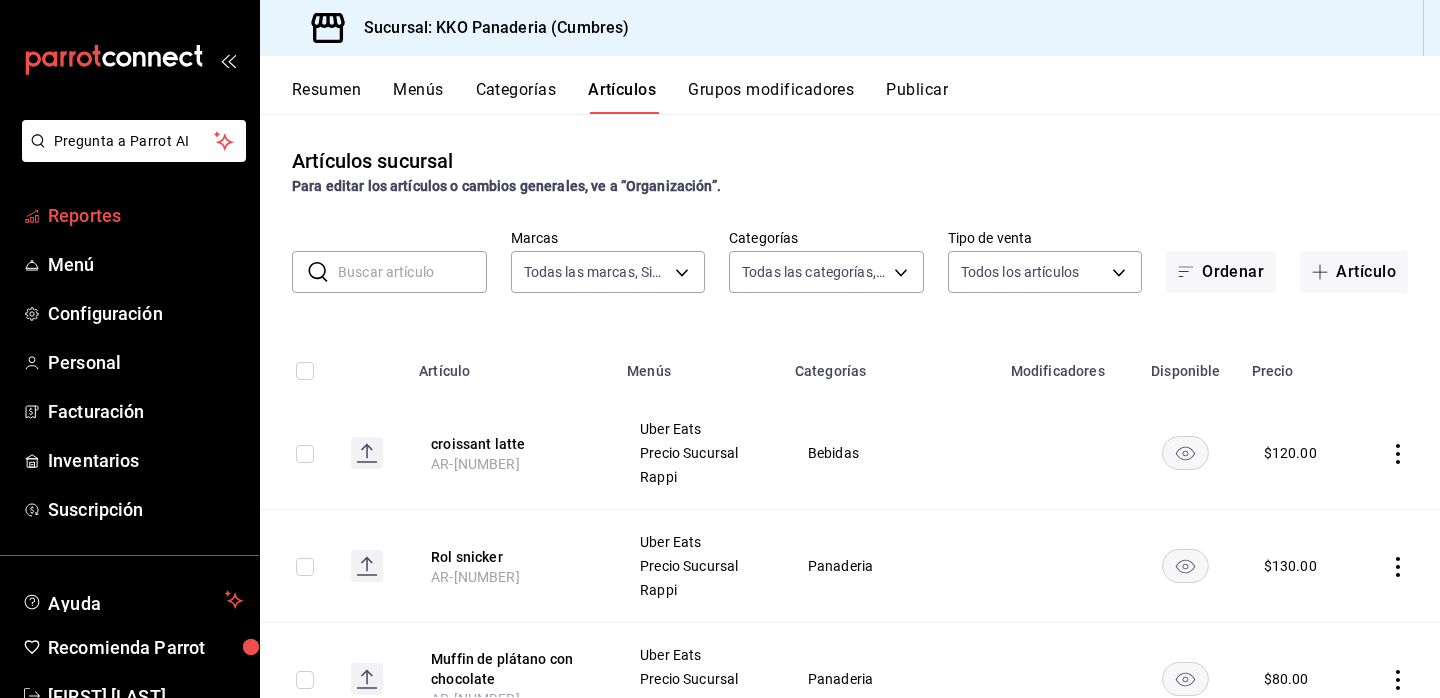 click on "Reportes" at bounding box center (145, 215) 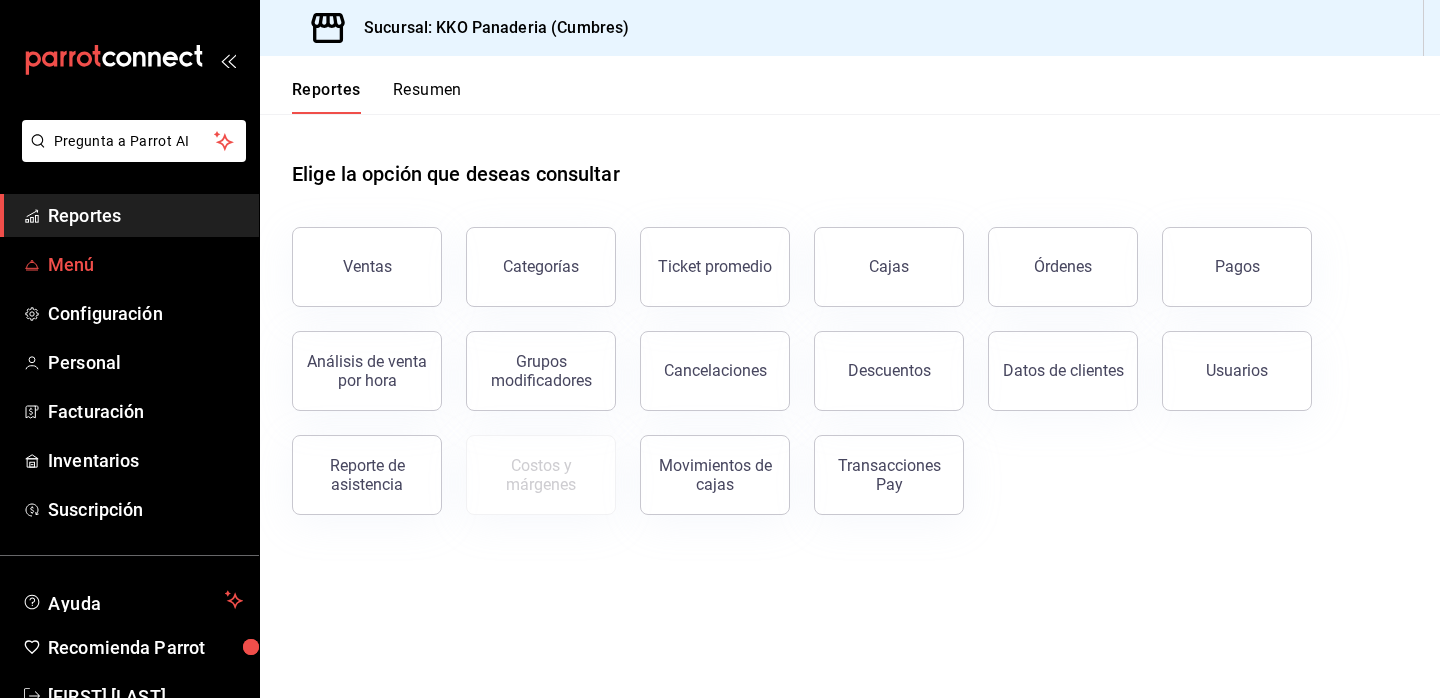 click on "Menú" at bounding box center [145, 264] 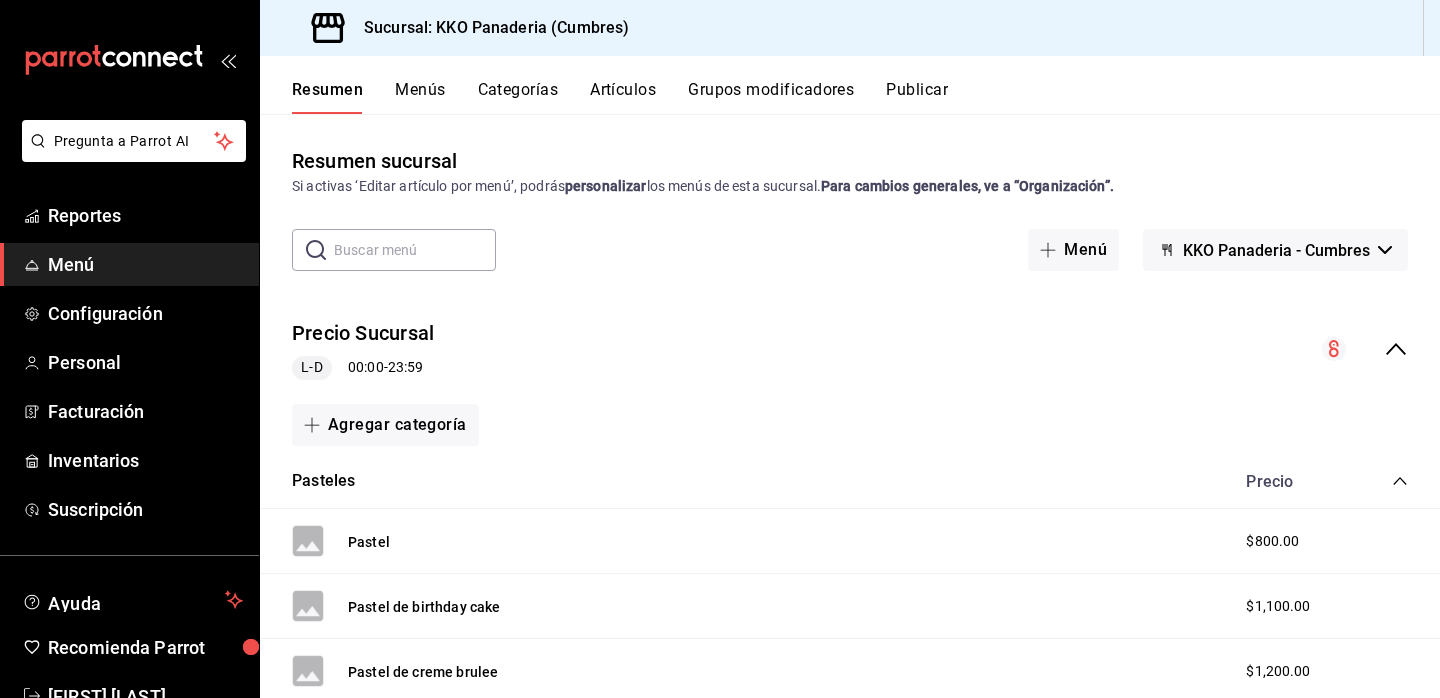 click at bounding box center [415, 250] 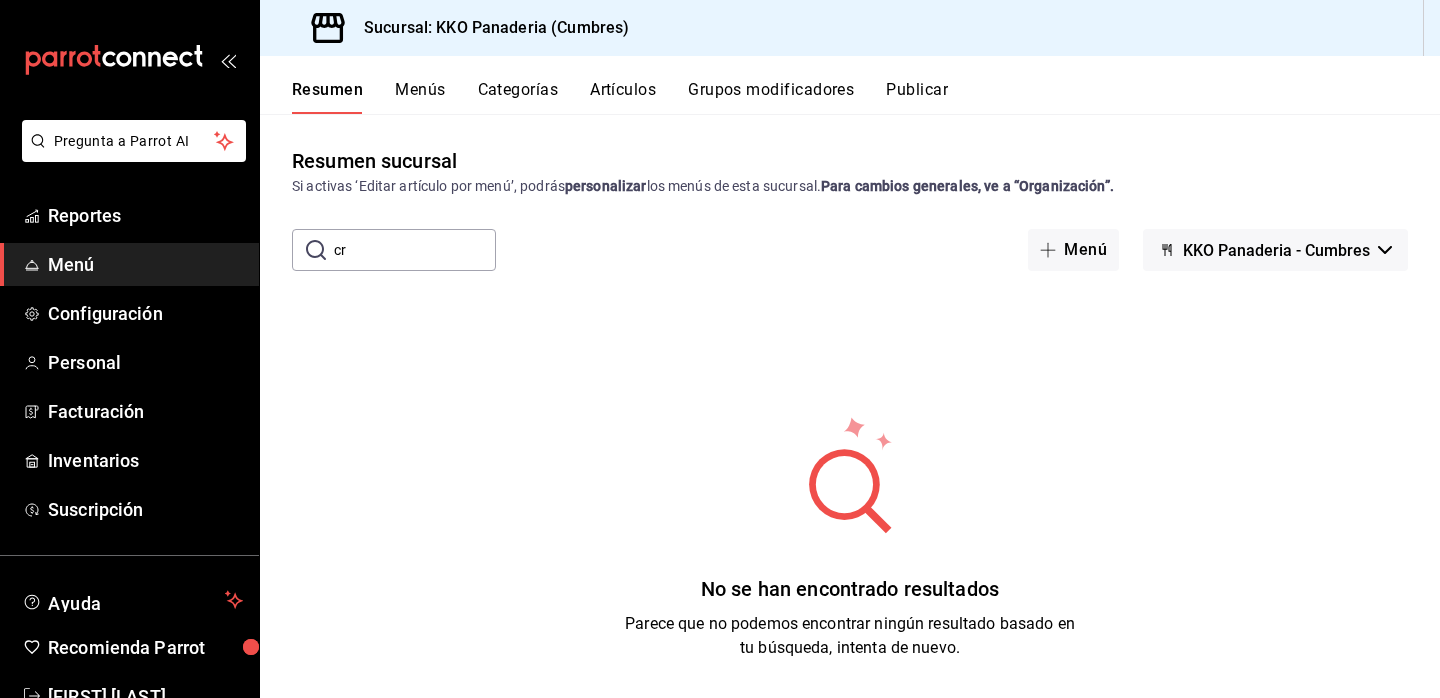 type on "c" 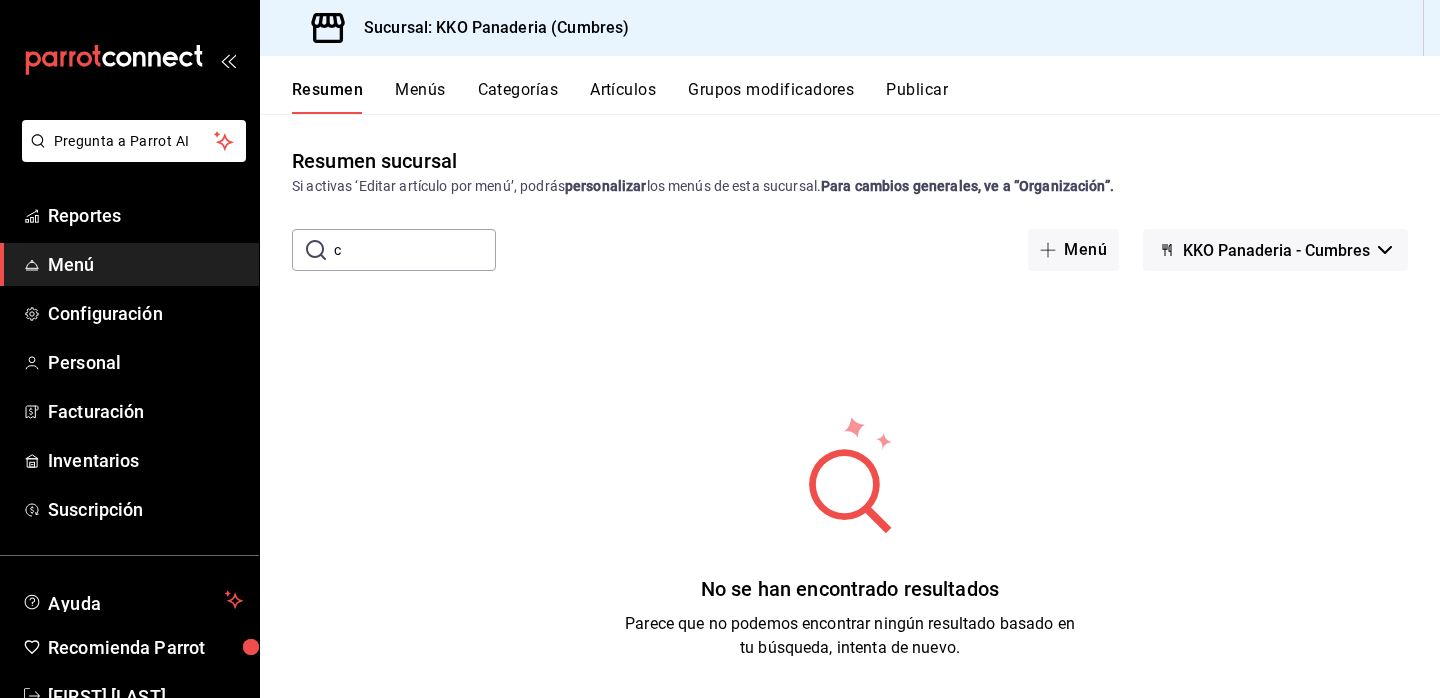 type 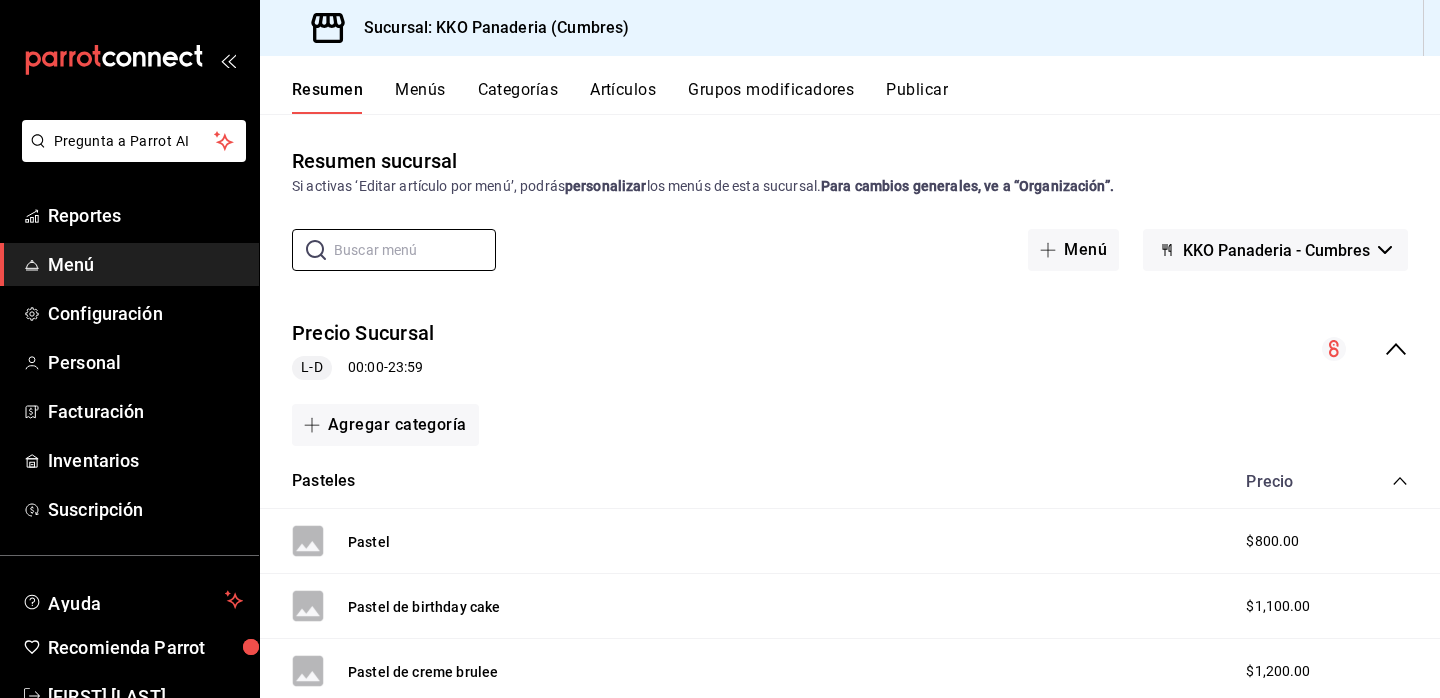 click on "Artículos" at bounding box center (623, 97) 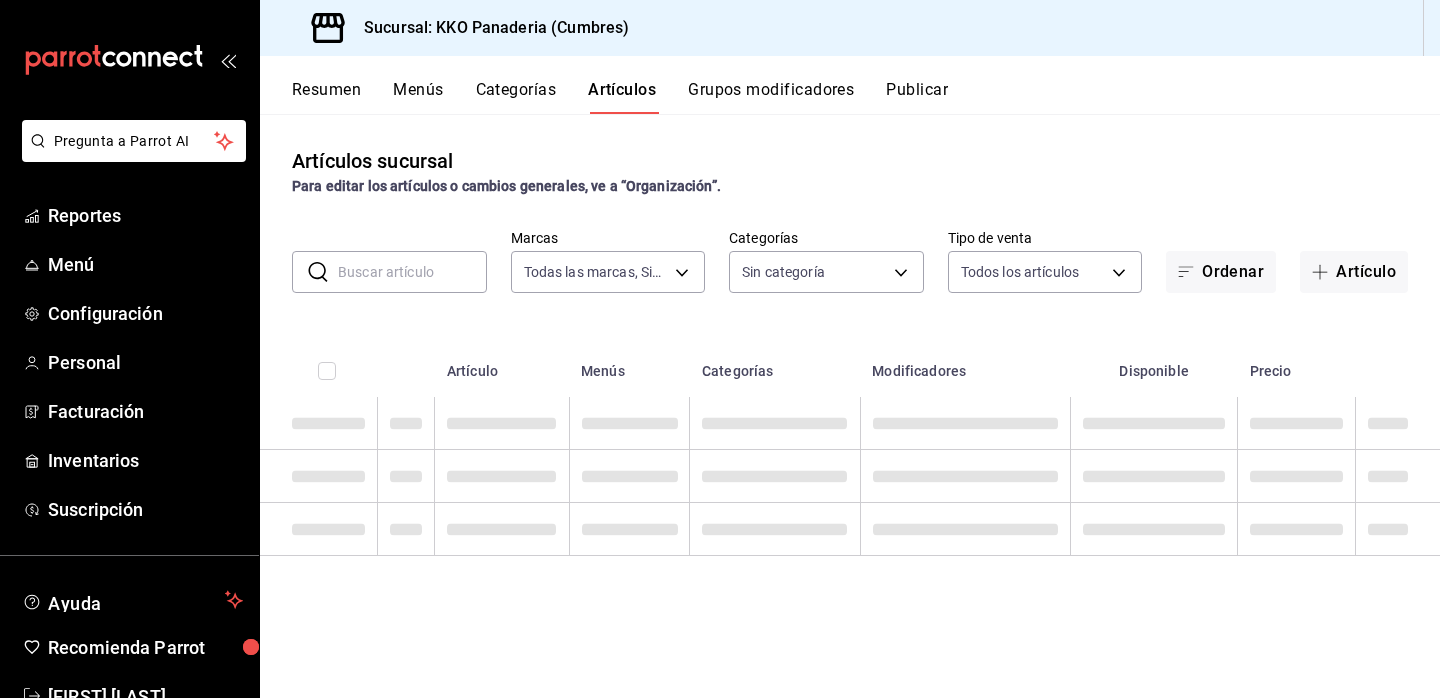 type on "[UUID]" 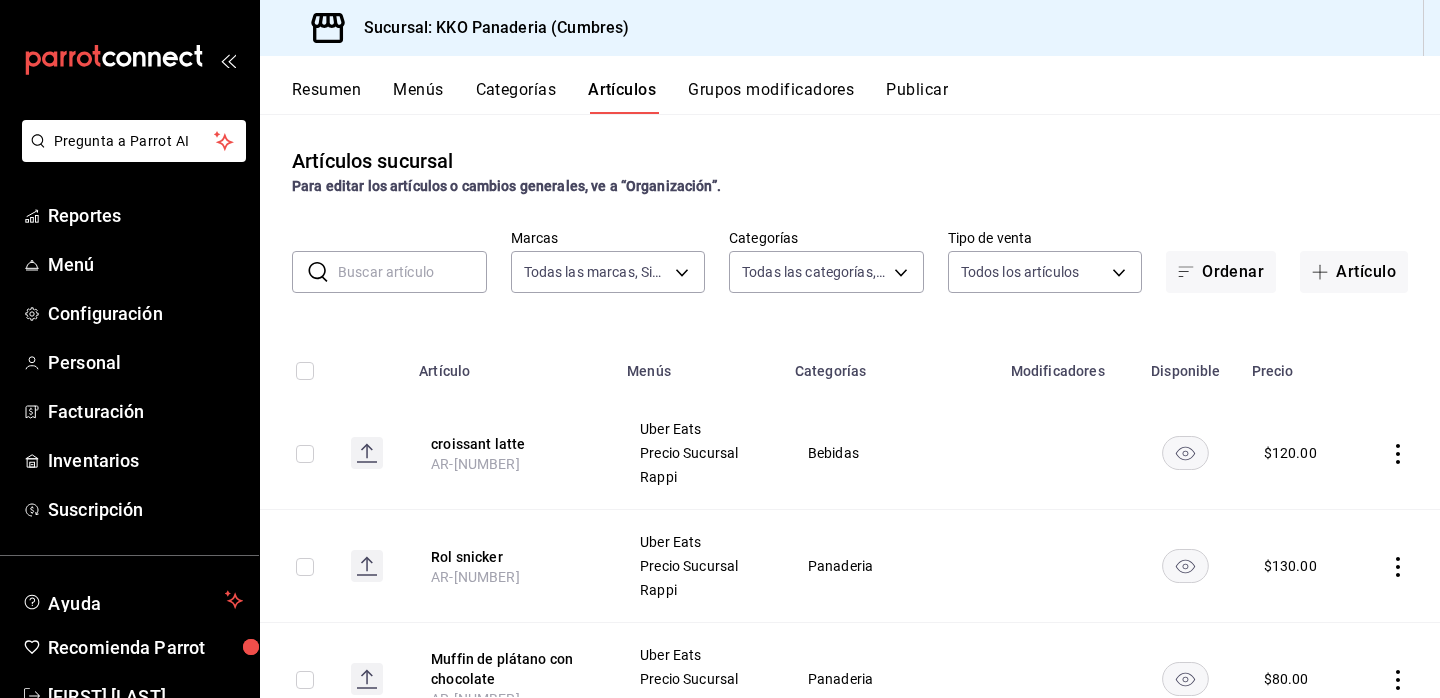click at bounding box center [1397, 453] 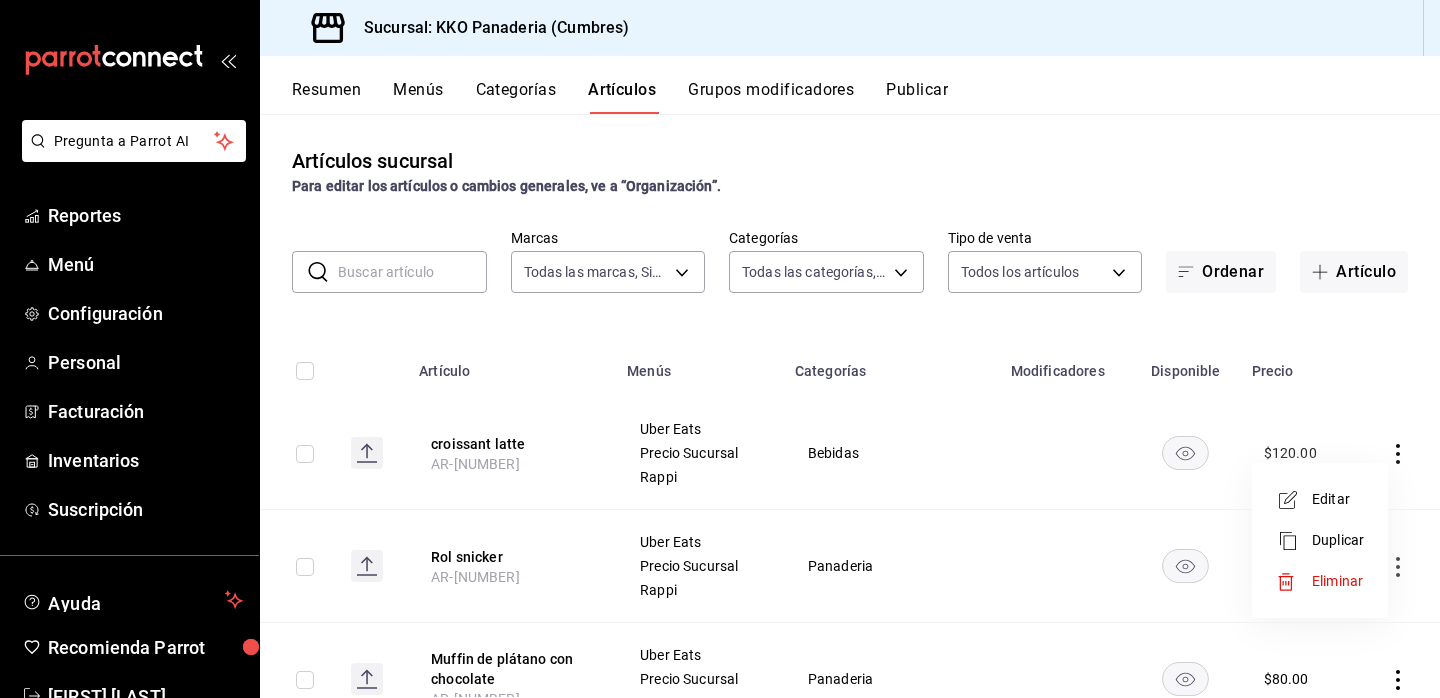 click on "Editar" at bounding box center (1338, 499) 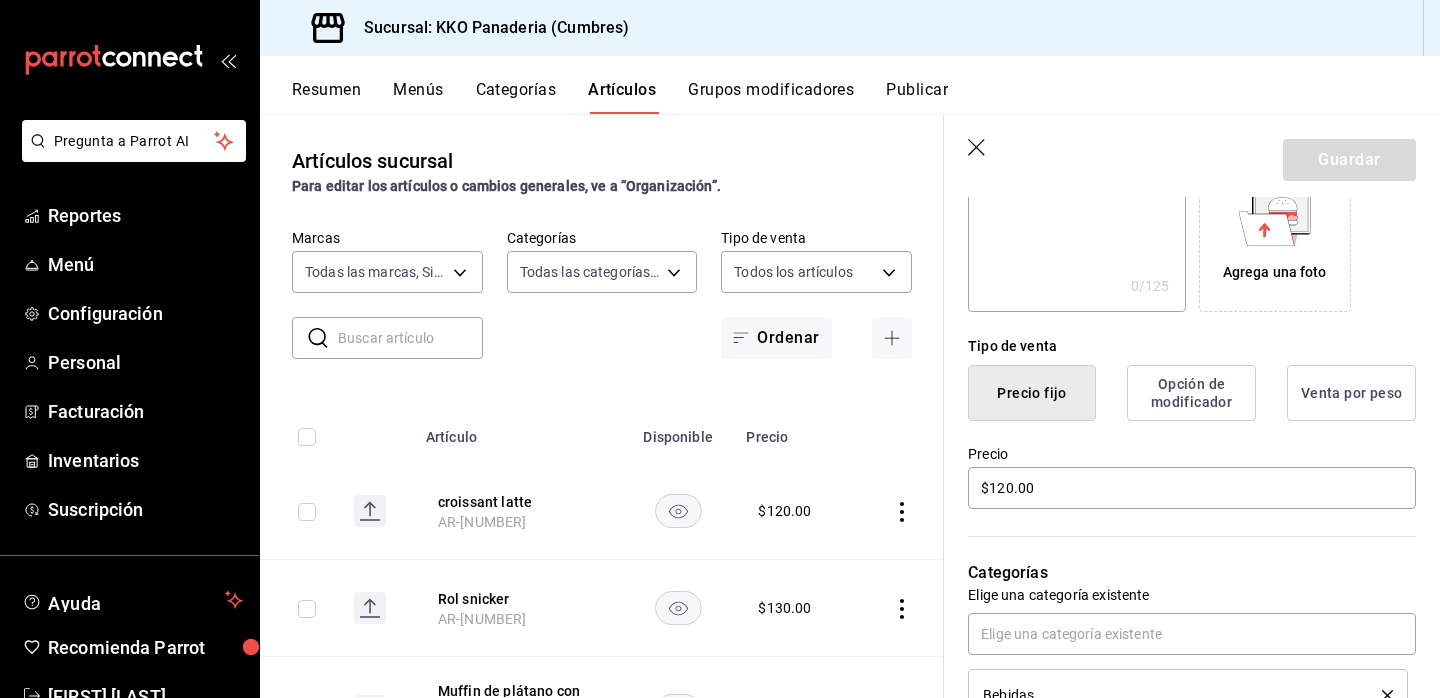 scroll, scrollTop: 377, scrollLeft: 0, axis: vertical 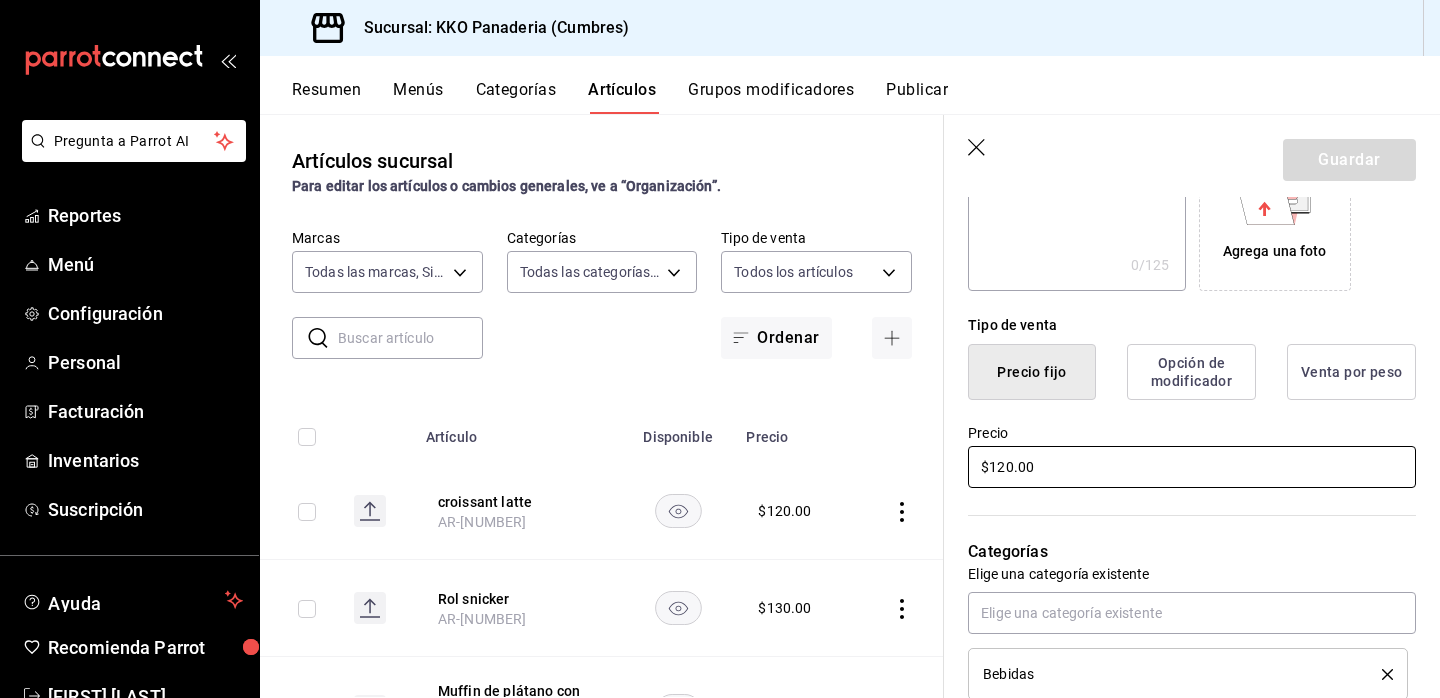 click on "$120.00" at bounding box center [1192, 467] 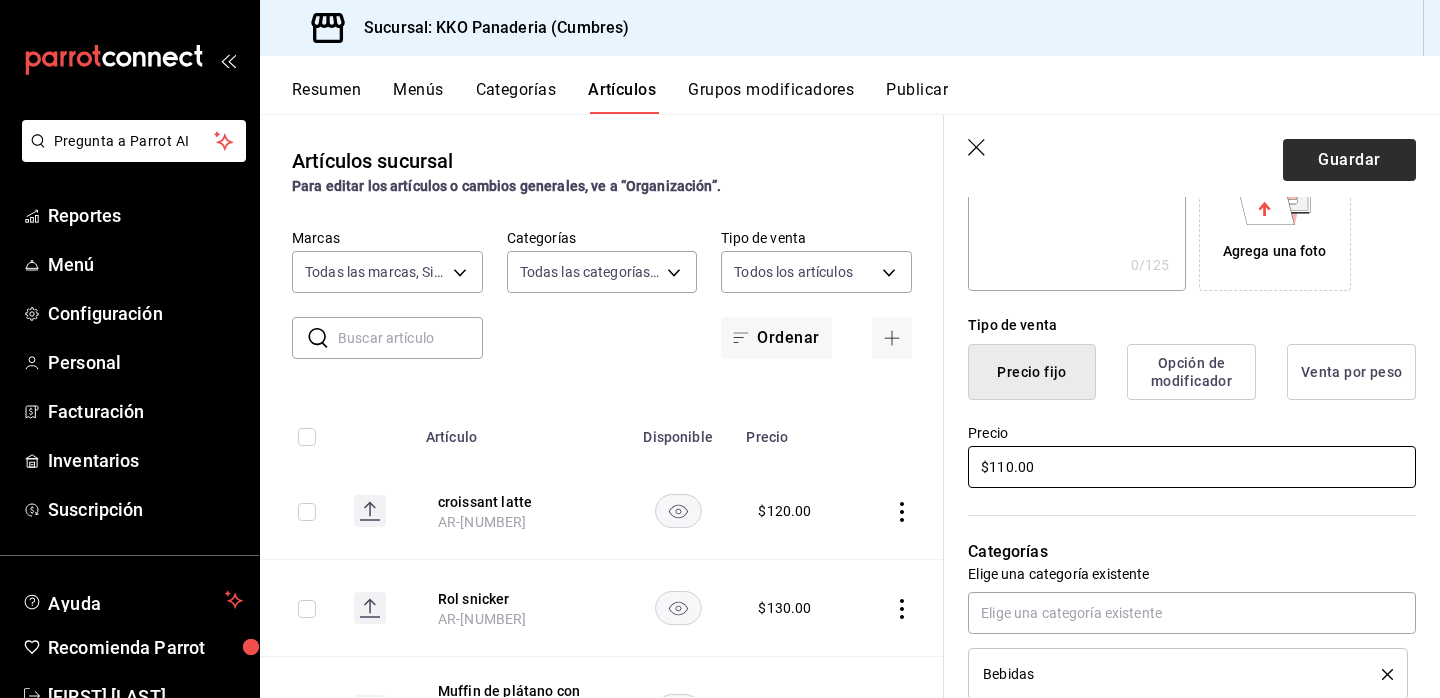 type on "$110.00" 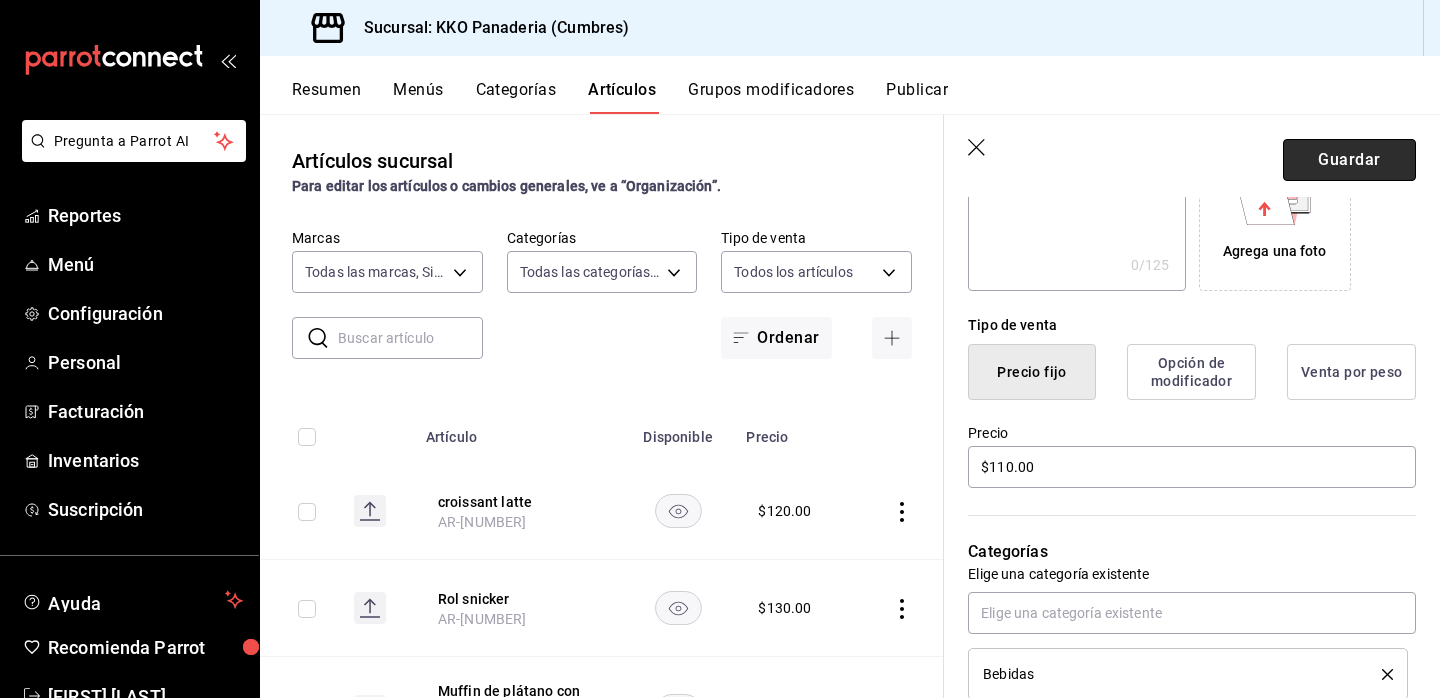 click on "Guardar" at bounding box center (1349, 160) 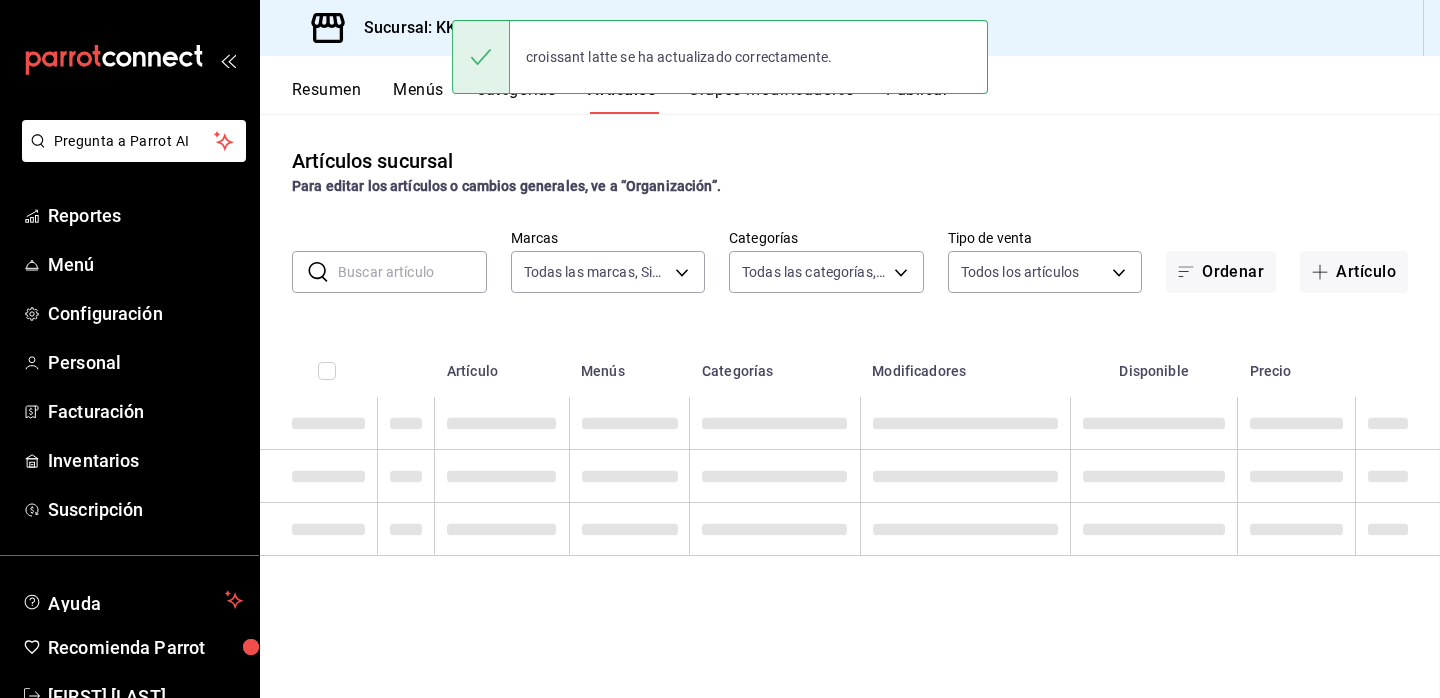 scroll, scrollTop: 0, scrollLeft: 0, axis: both 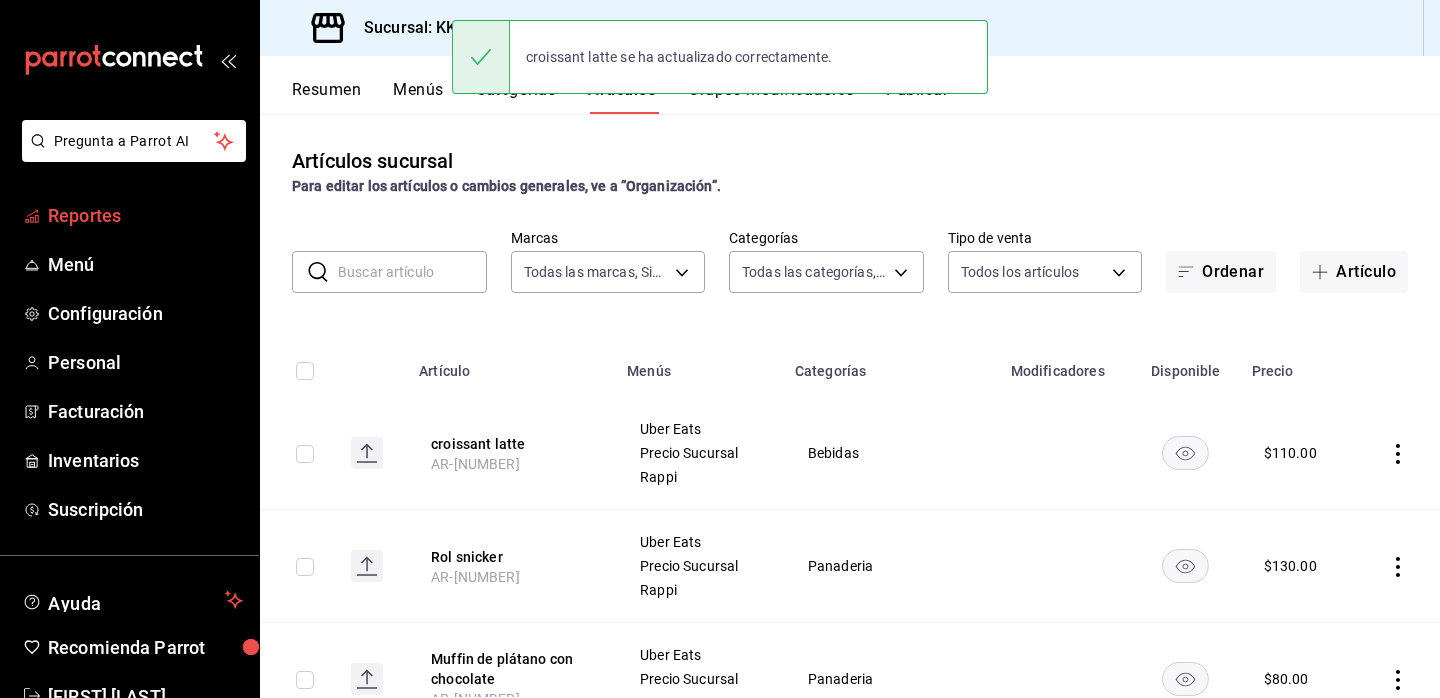 click on "Reportes" at bounding box center (145, 215) 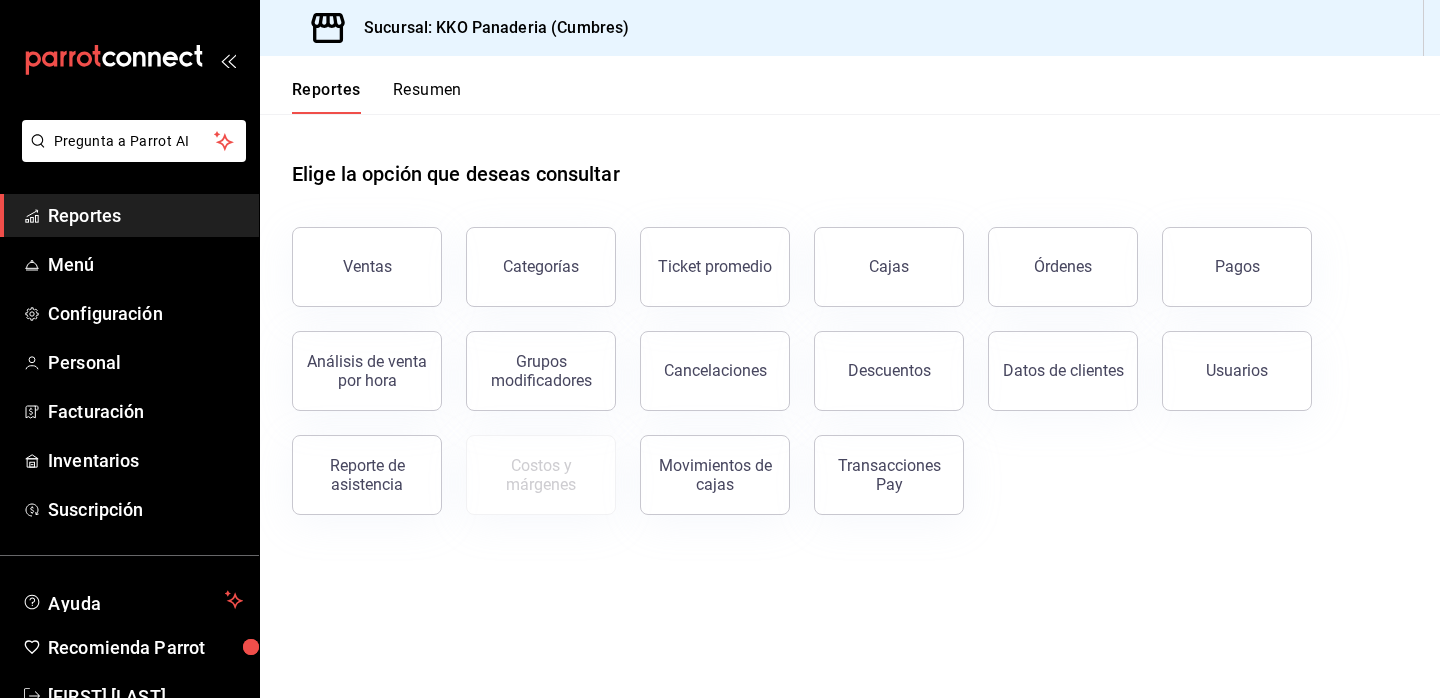 click on "Resumen" at bounding box center [427, 97] 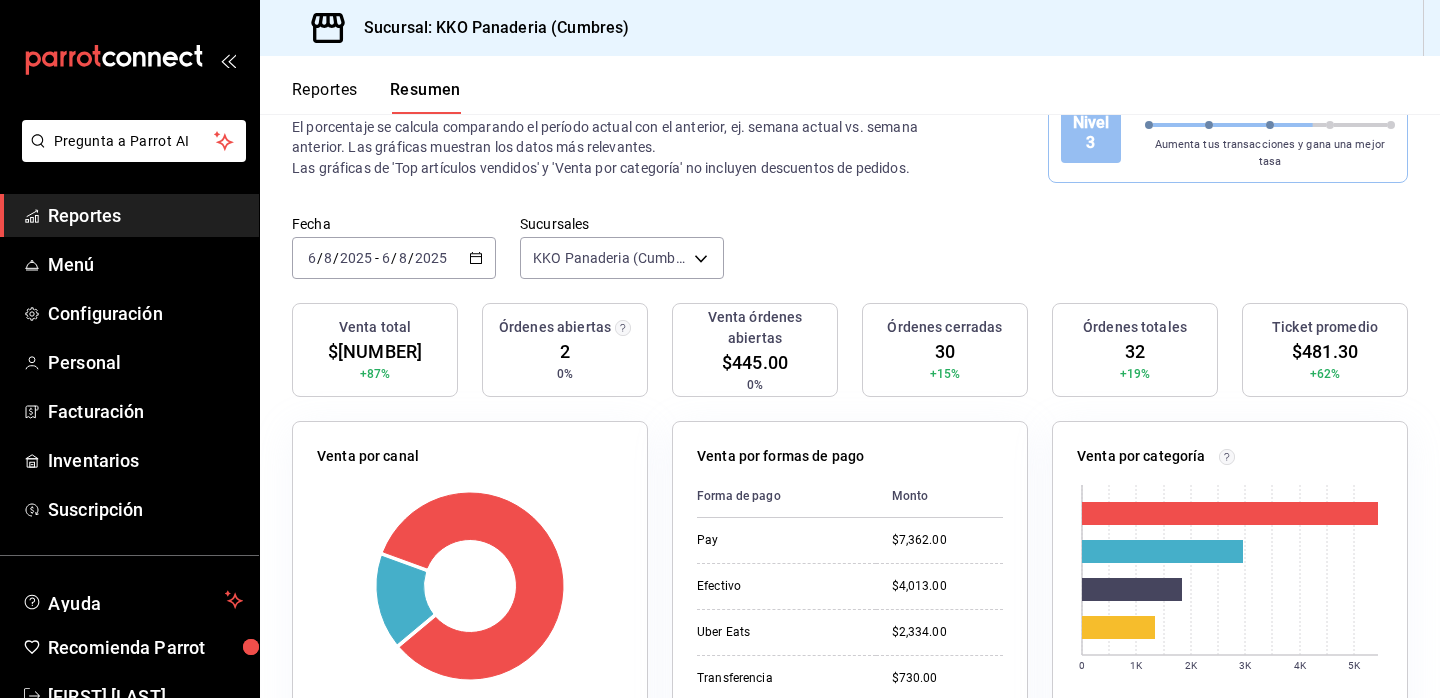 scroll, scrollTop: 66, scrollLeft: 0, axis: vertical 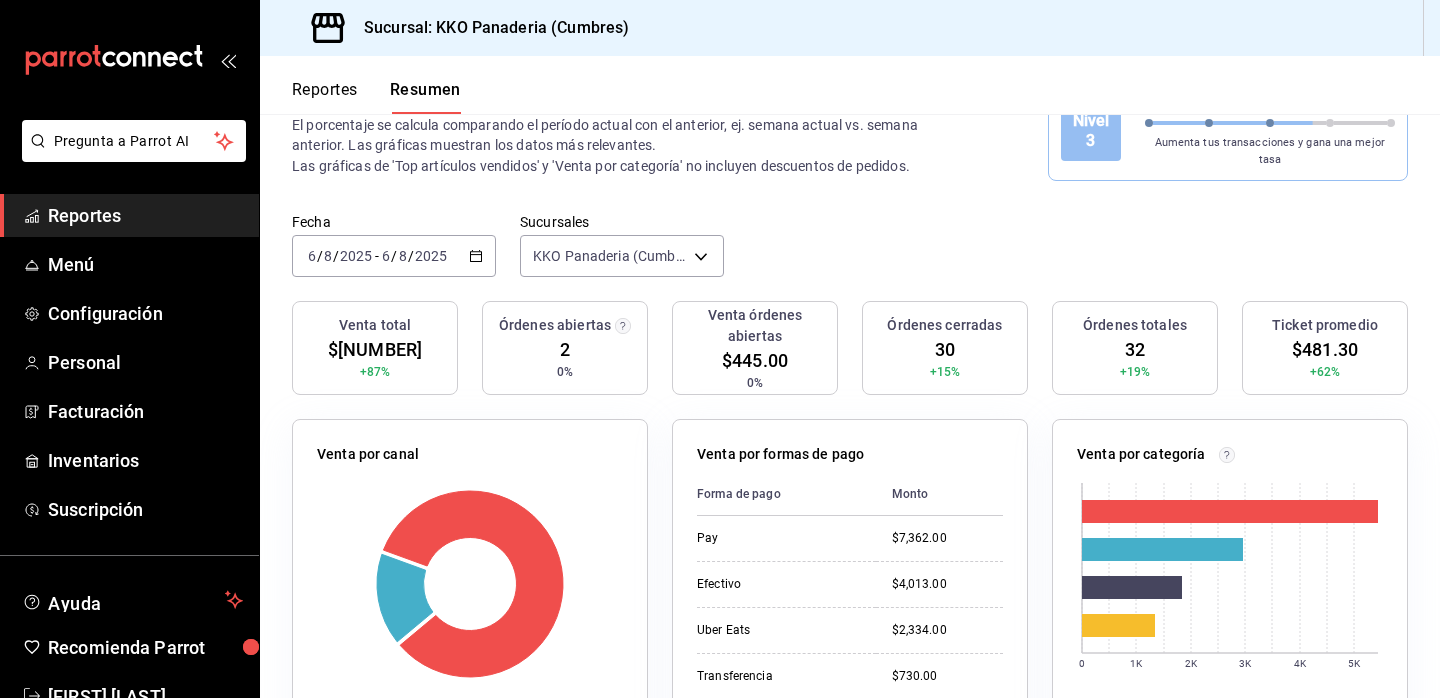 click on "Reportes" at bounding box center [145, 215] 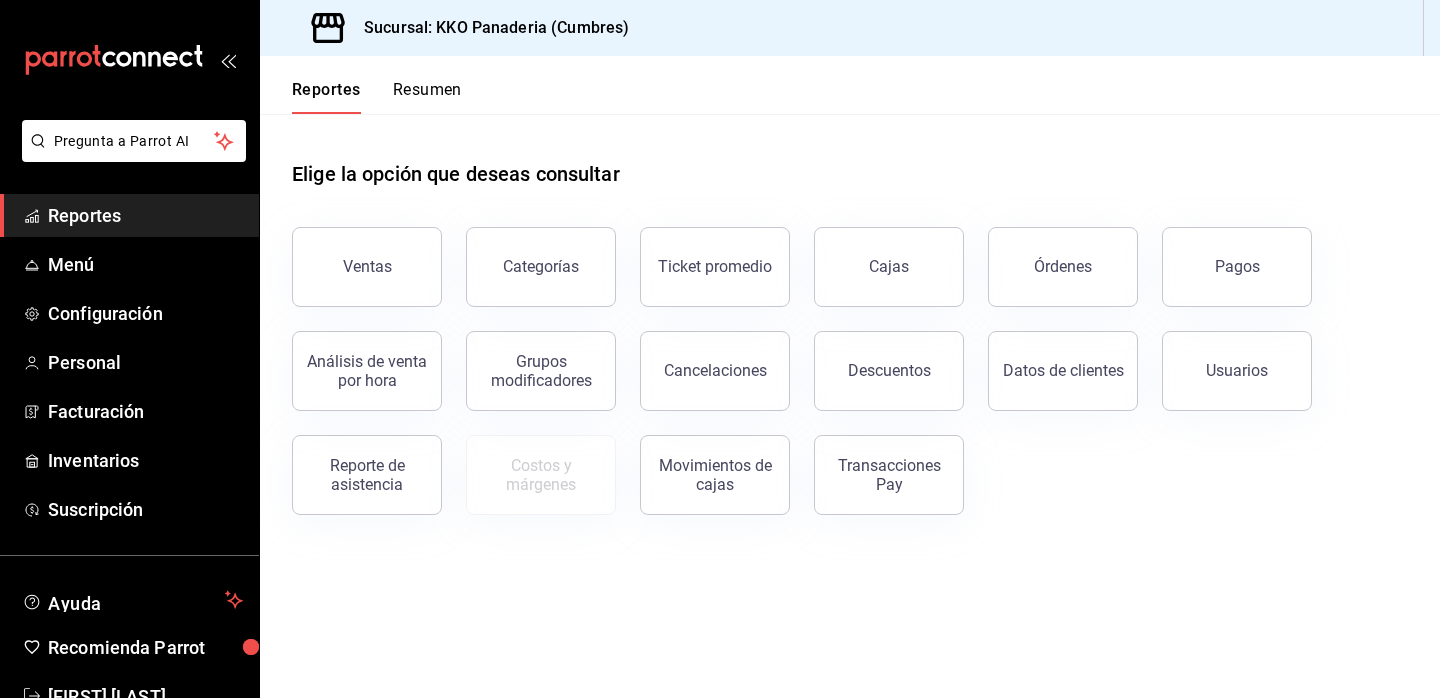 click on "Resumen" at bounding box center (427, 97) 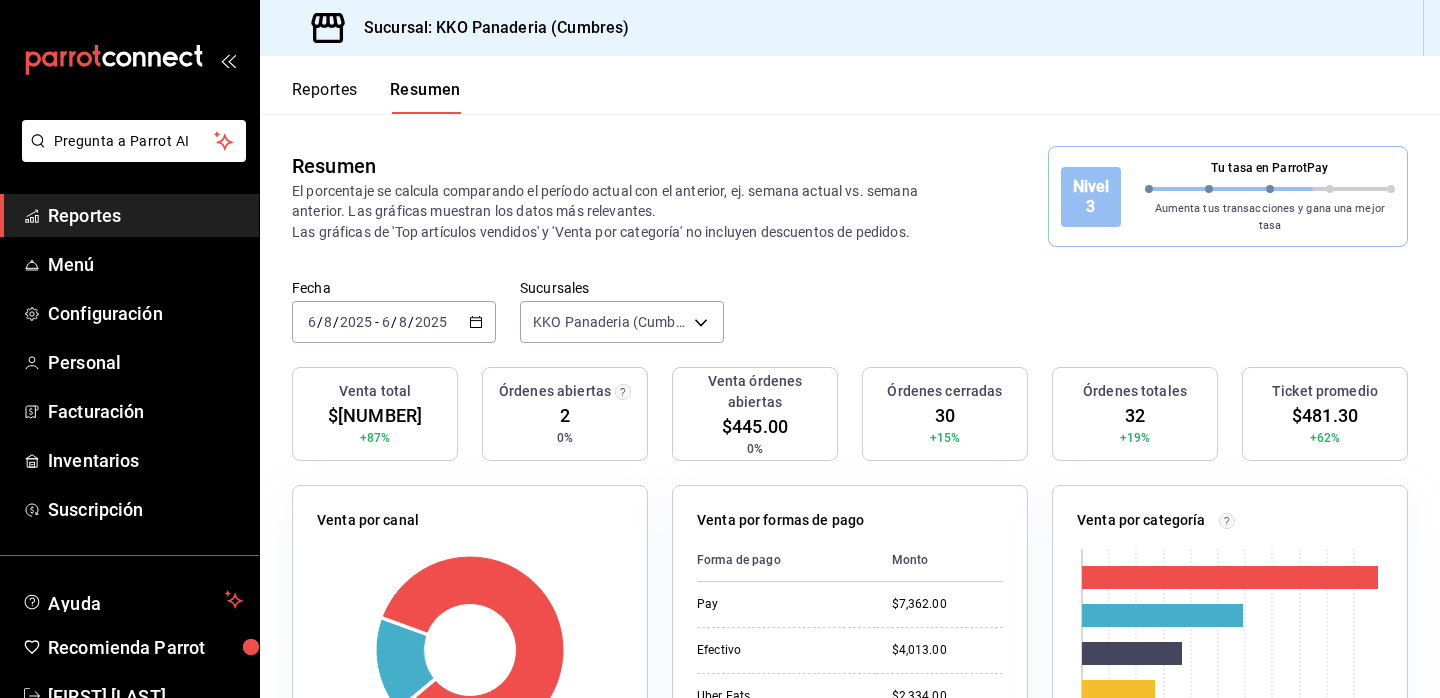 click on "Reportes" at bounding box center [145, 215] 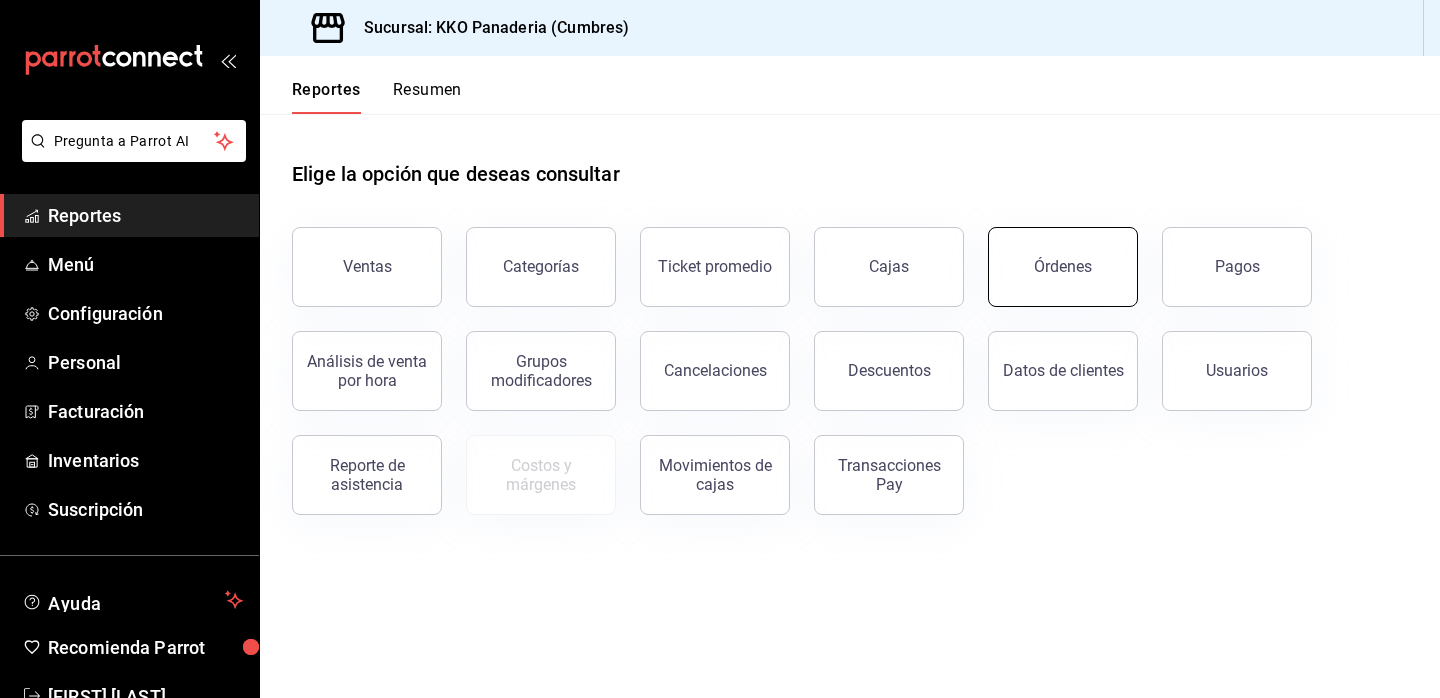 click on "Órdenes" at bounding box center (1063, 266) 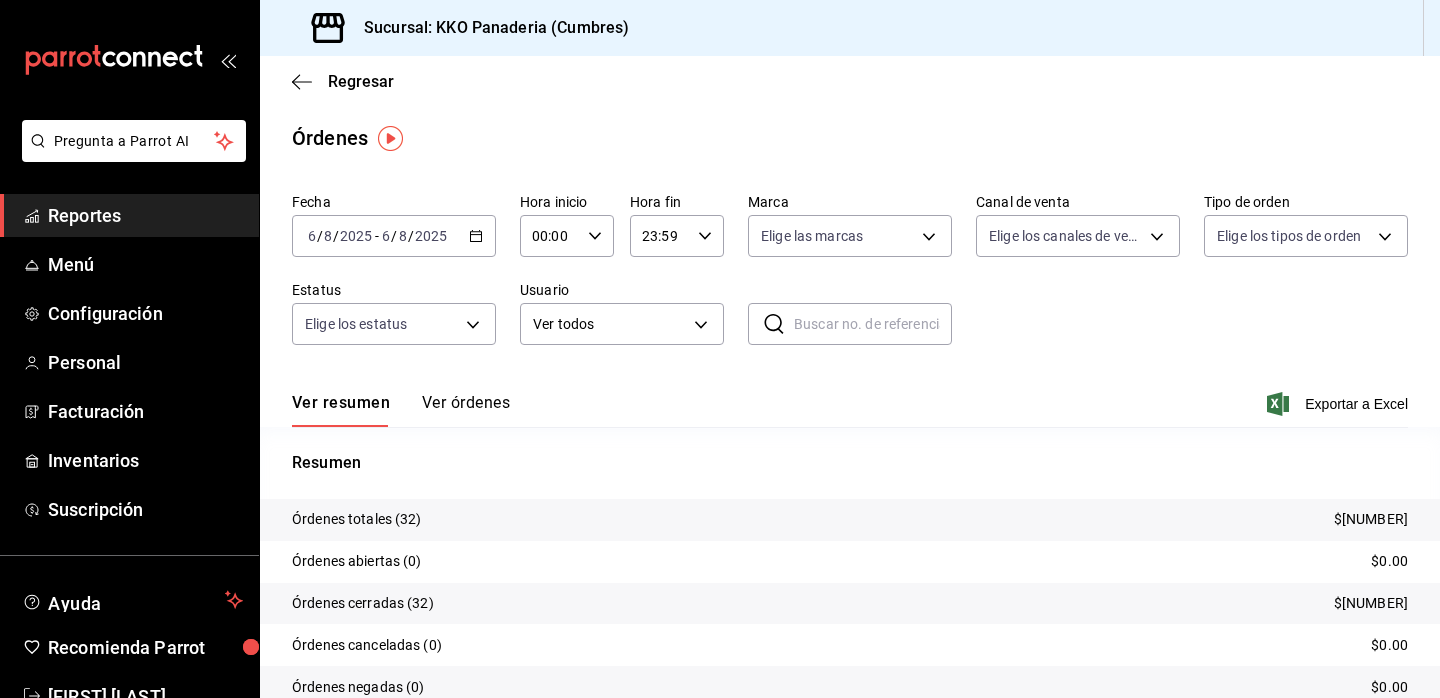 click on "Reportes" at bounding box center [145, 215] 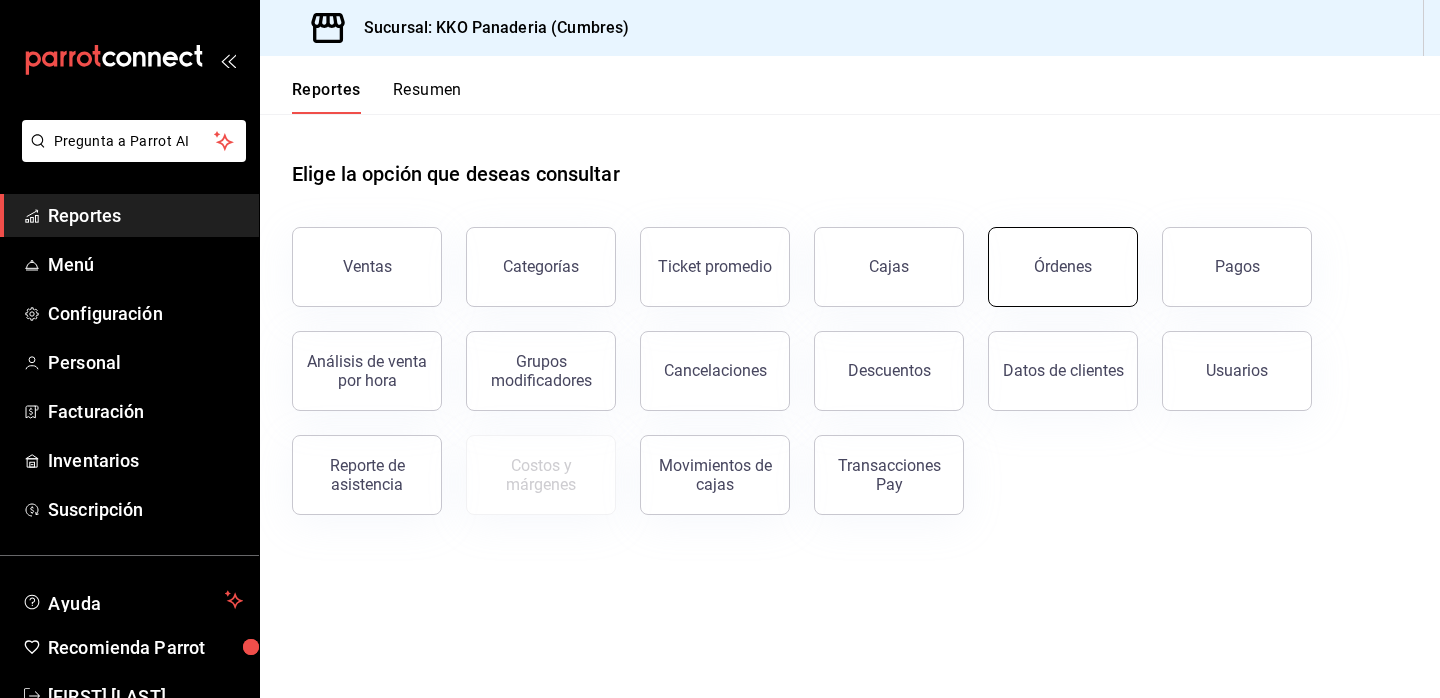 click on "Órdenes" at bounding box center (1063, 267) 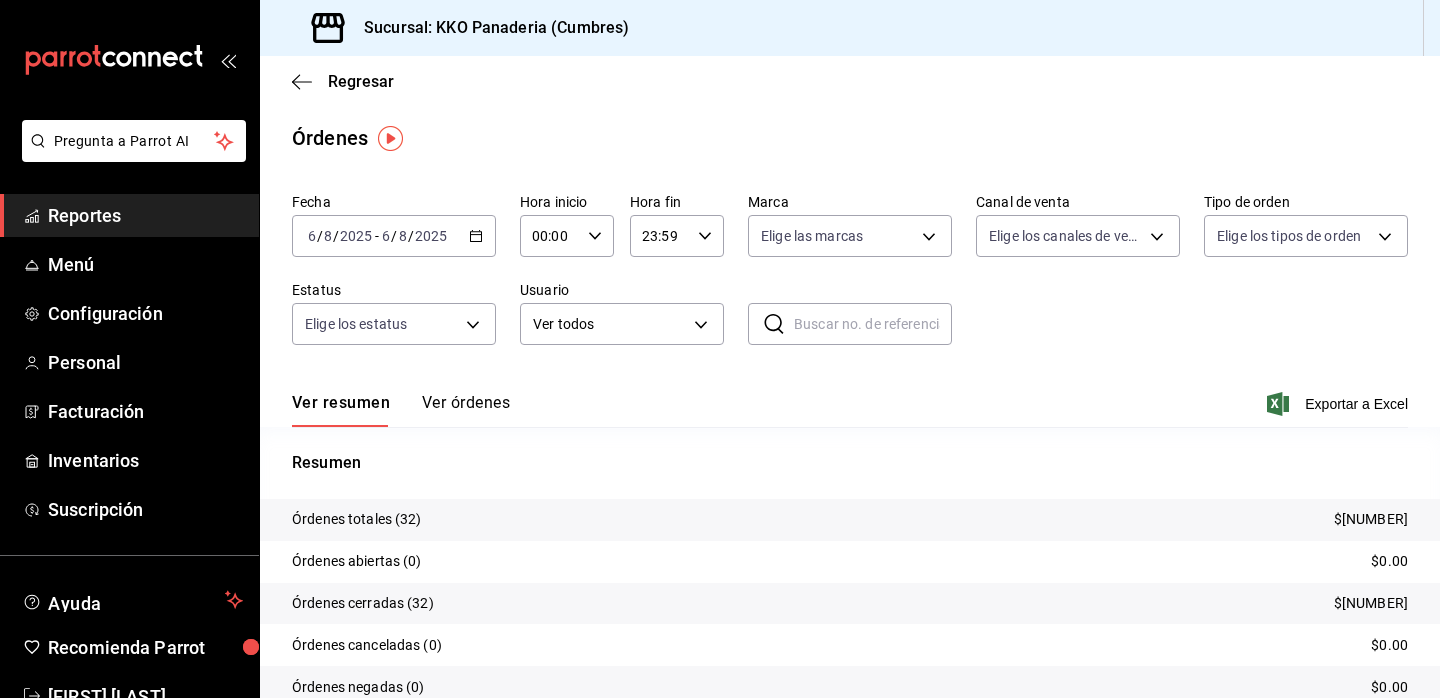 click on "Reportes" at bounding box center (129, 215) 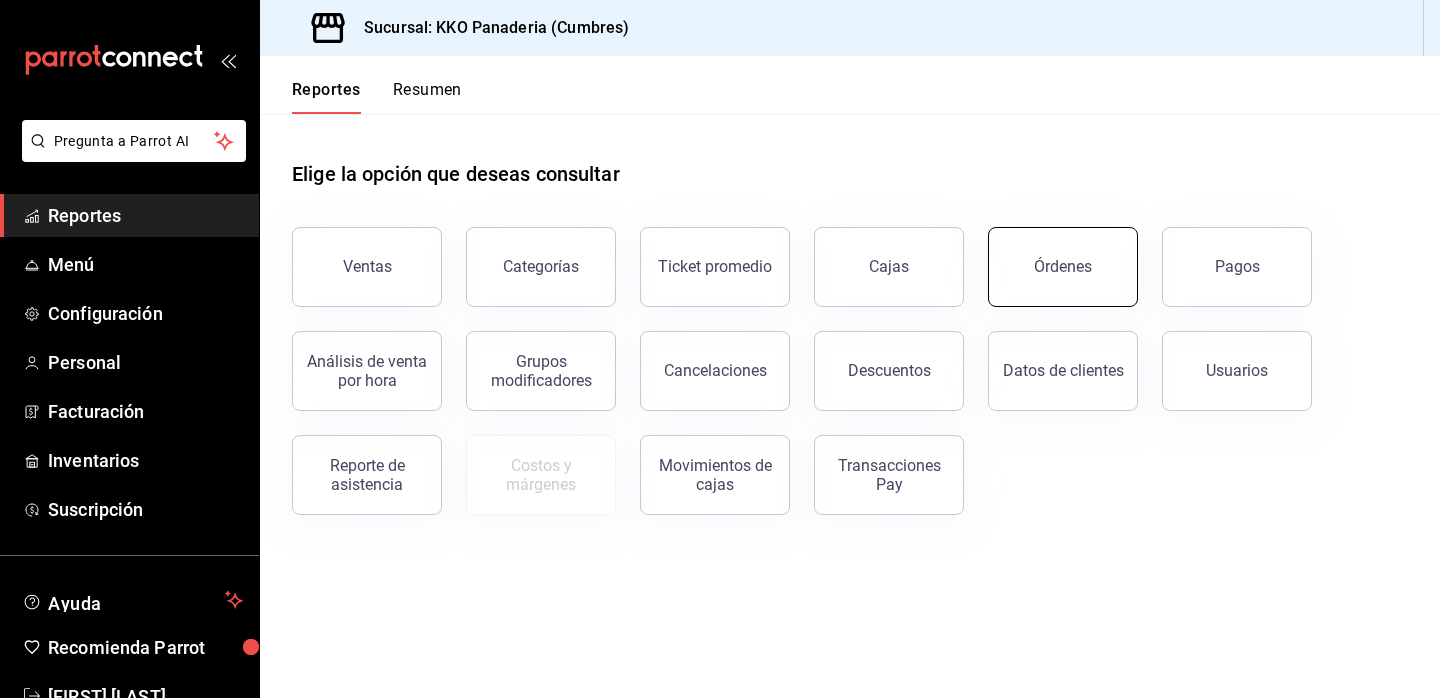 click on "Órdenes" at bounding box center (1063, 266) 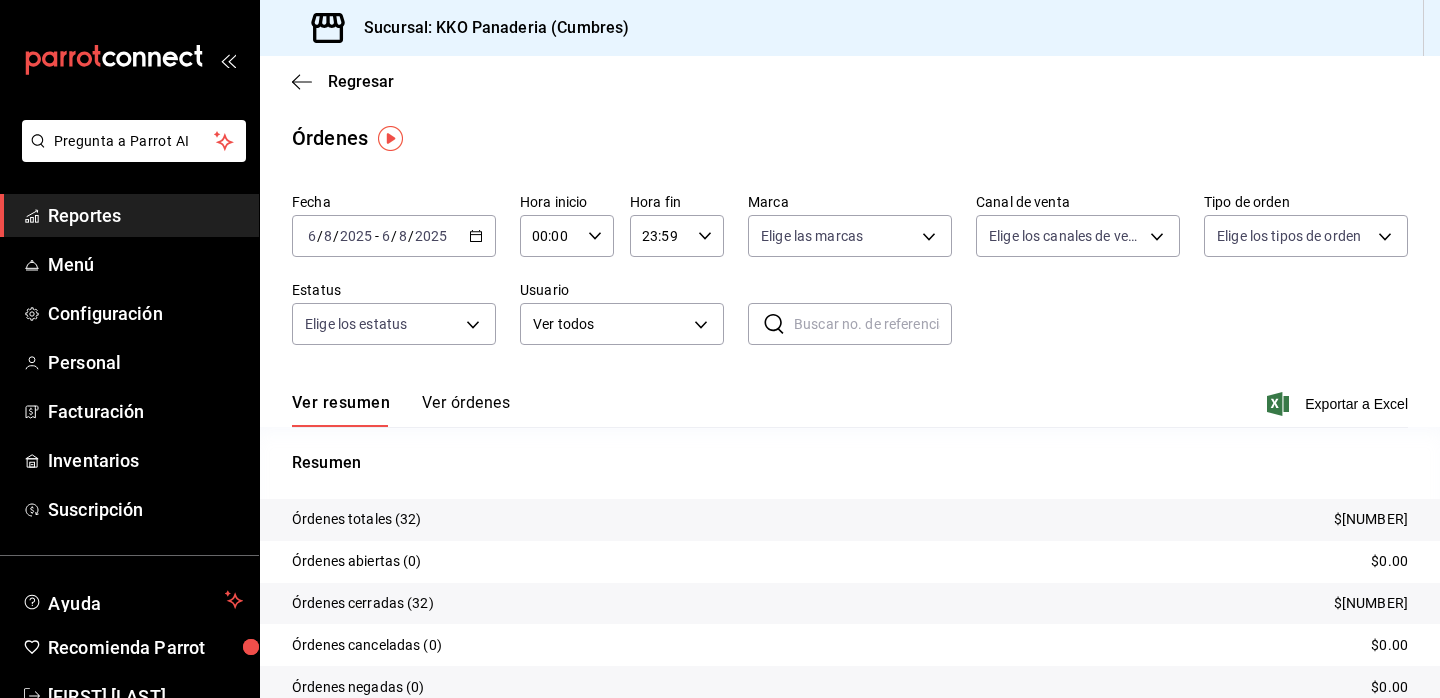 click on "Resumen Órdenes totales (32) $[NUMBER] Órdenes abiertas (0) $0.00 Órdenes cerradas (32) $[NUMBER] Órdenes canceladas (0) $0.00 Órdenes negadas (0) $0.00" at bounding box center (850, 579) 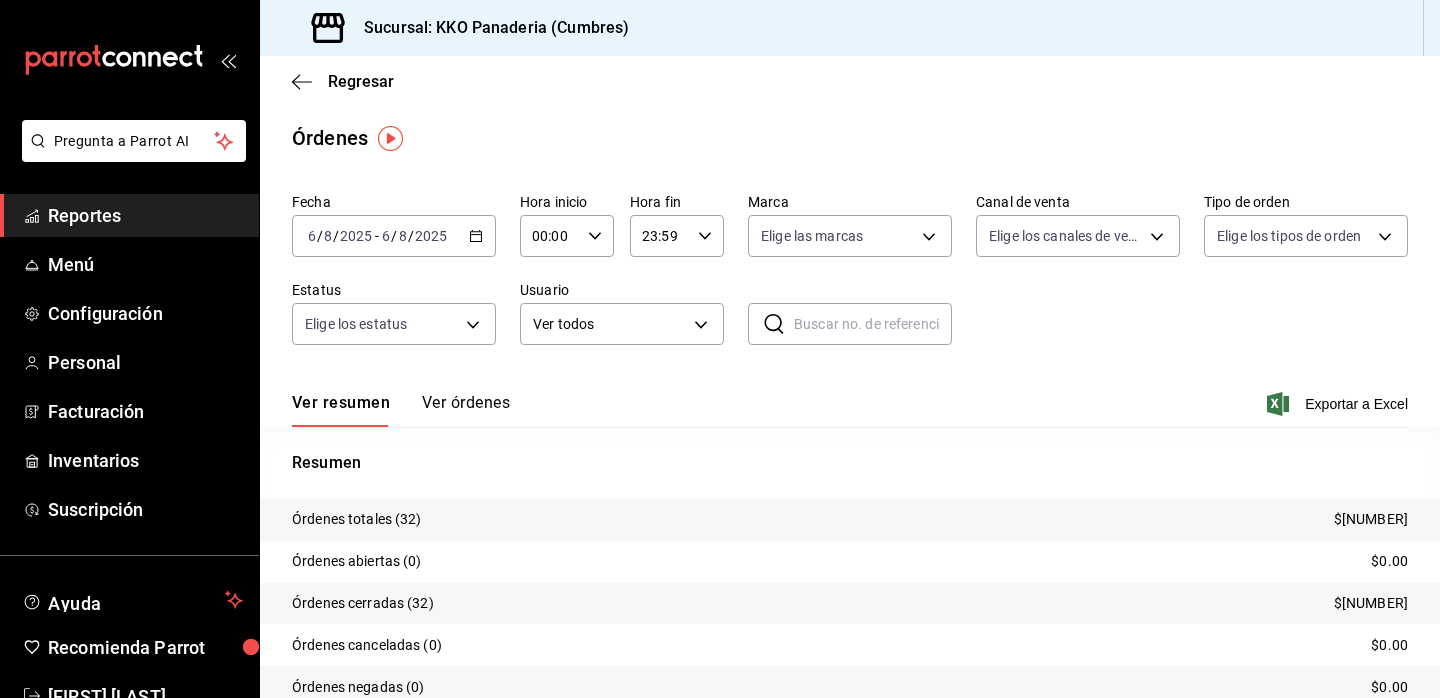 click on "Ver órdenes" at bounding box center (466, 410) 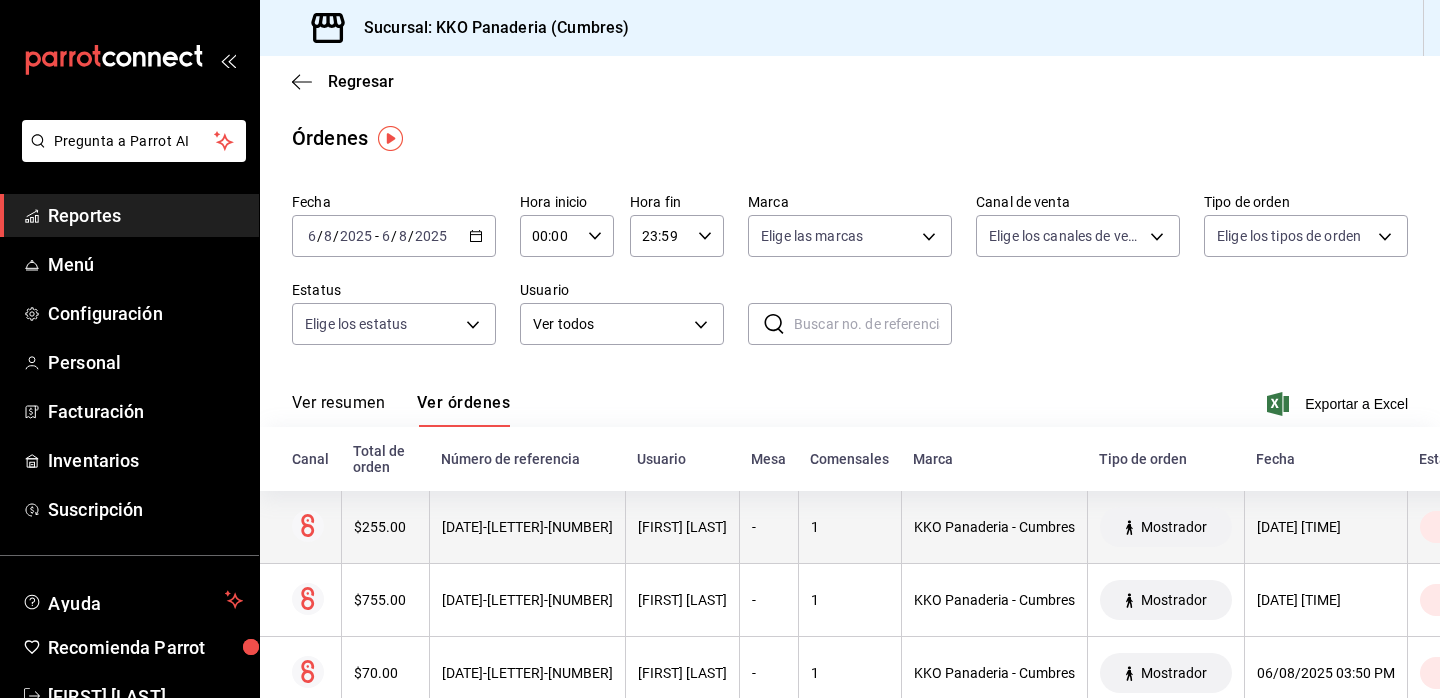 click on "$255.00" at bounding box center (385, 527) 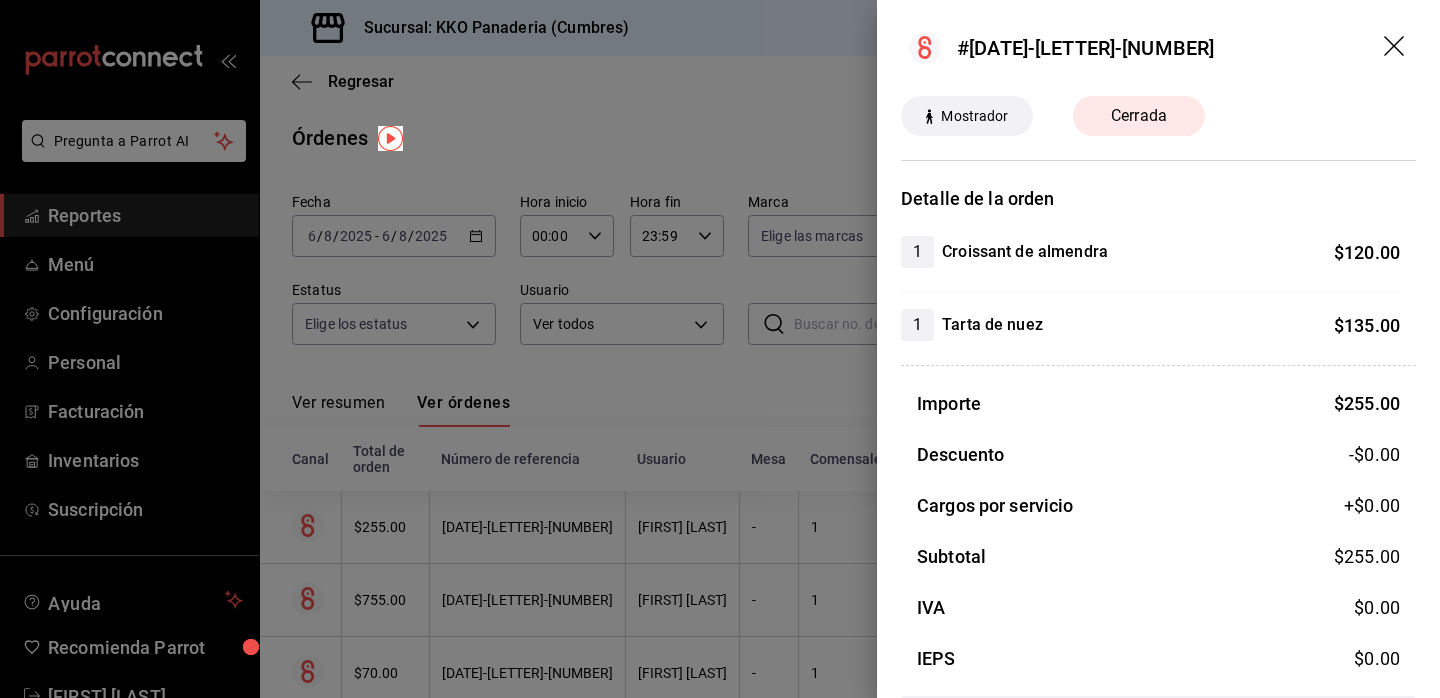 click at bounding box center [720, 349] 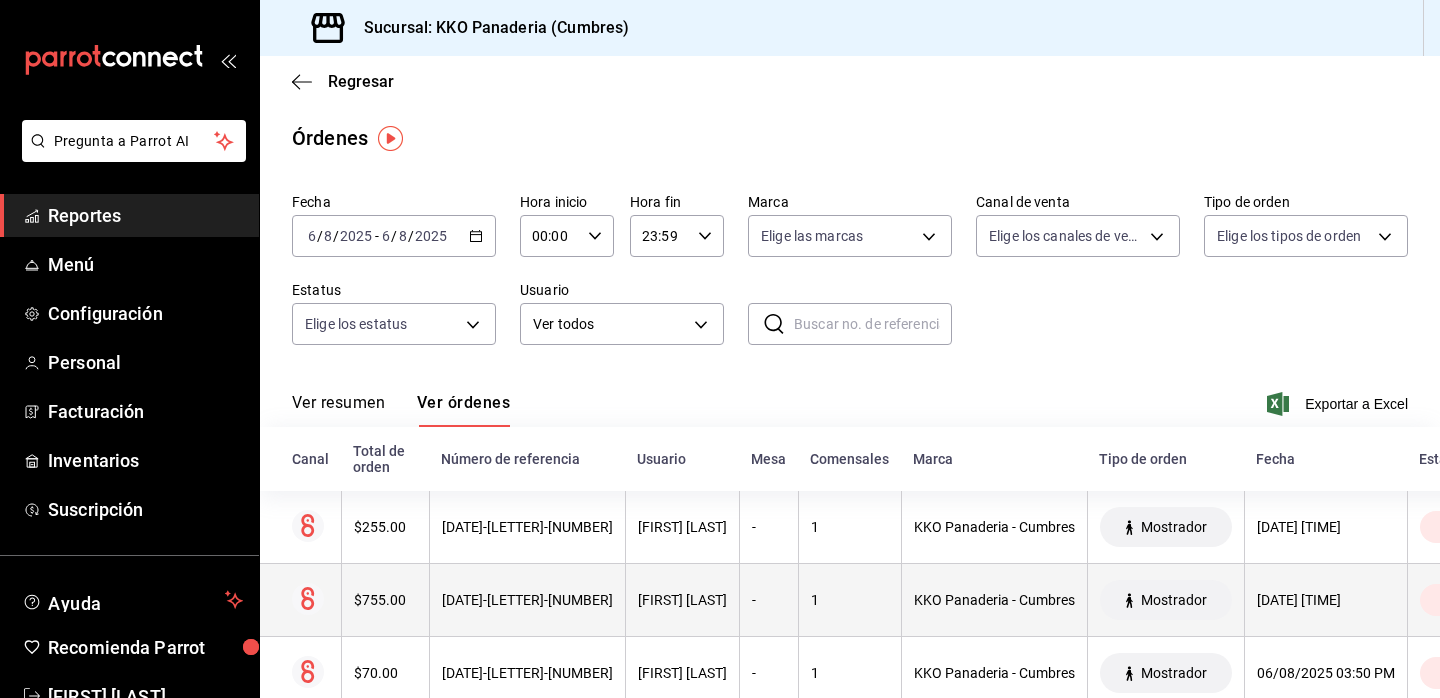 click on "$755.00" at bounding box center (385, 600) 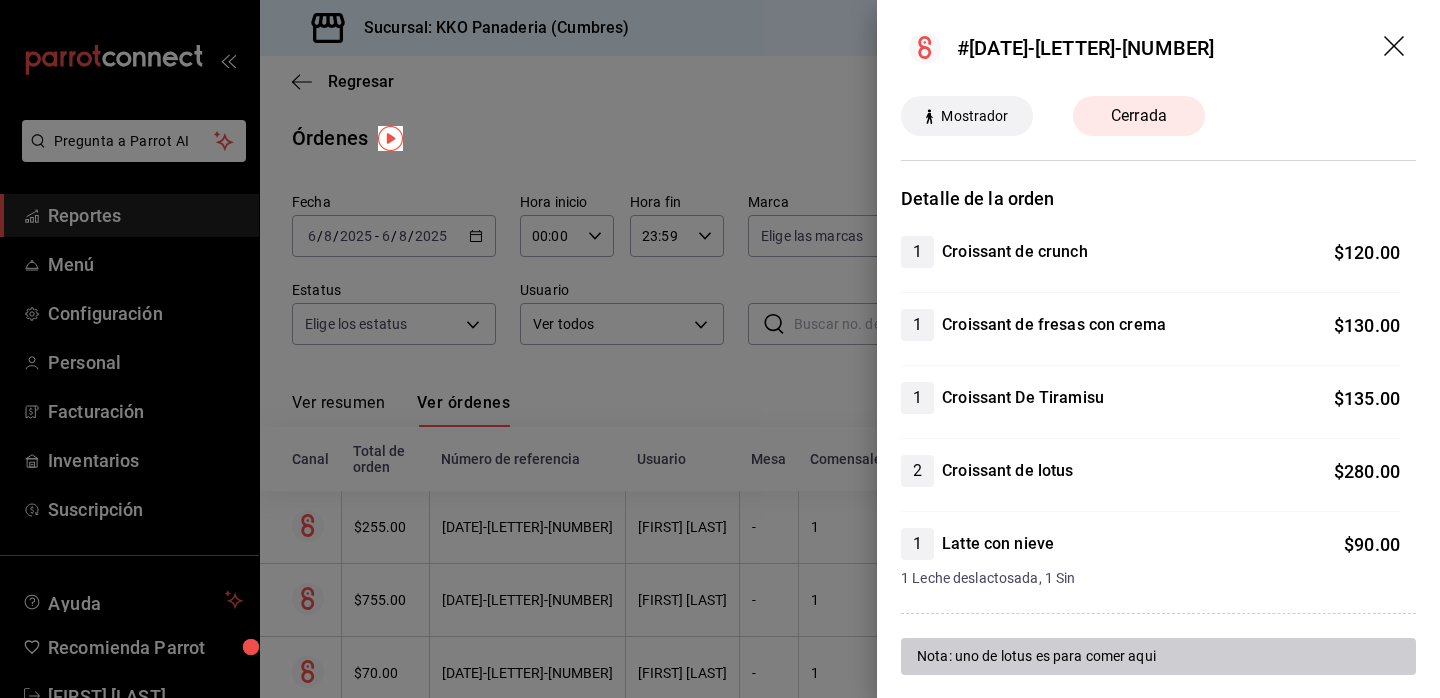 click at bounding box center [720, 349] 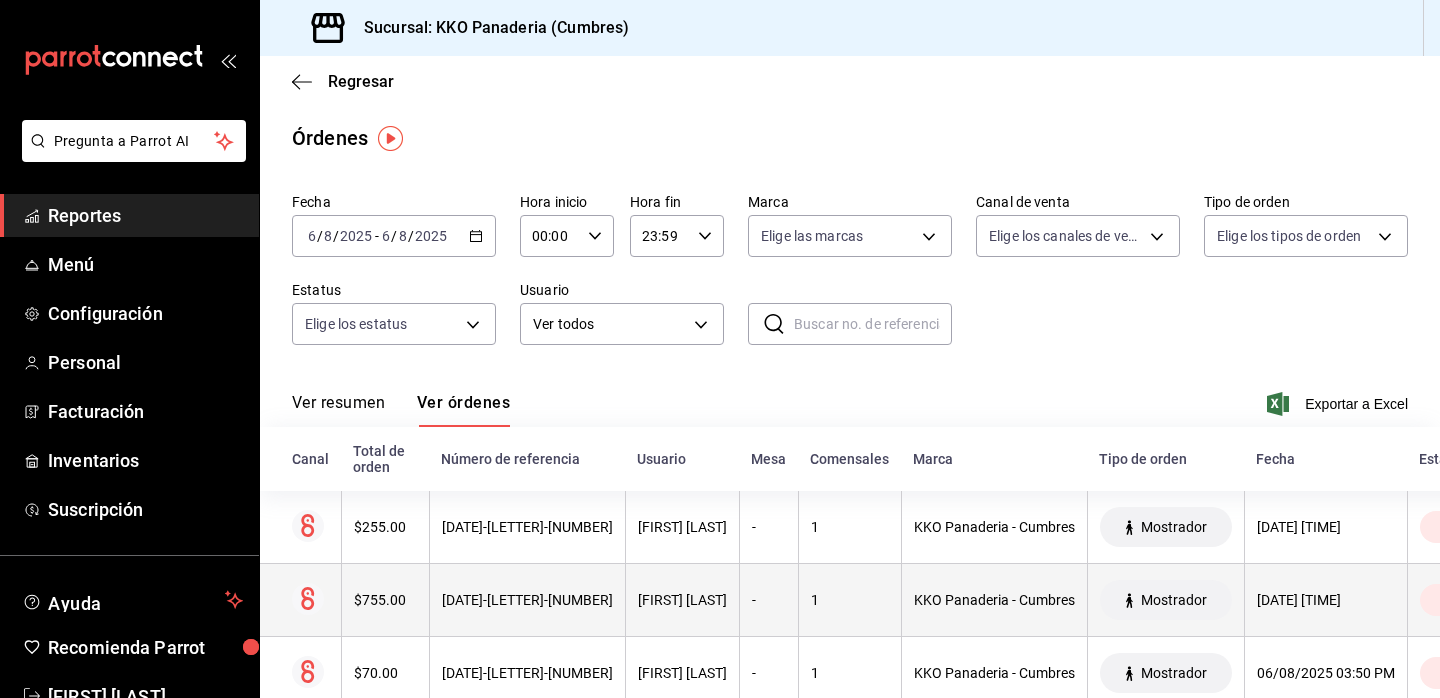 click on "$755.00" at bounding box center [385, 600] 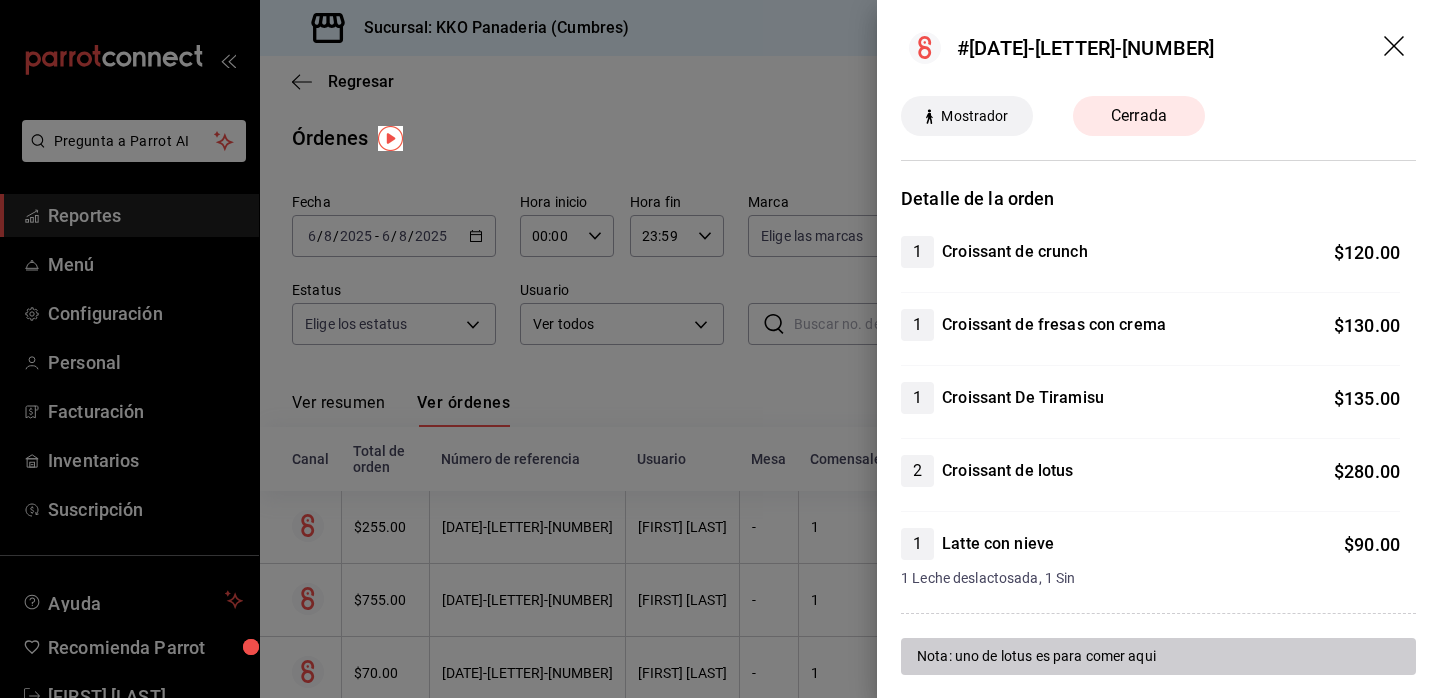 click at bounding box center (720, 349) 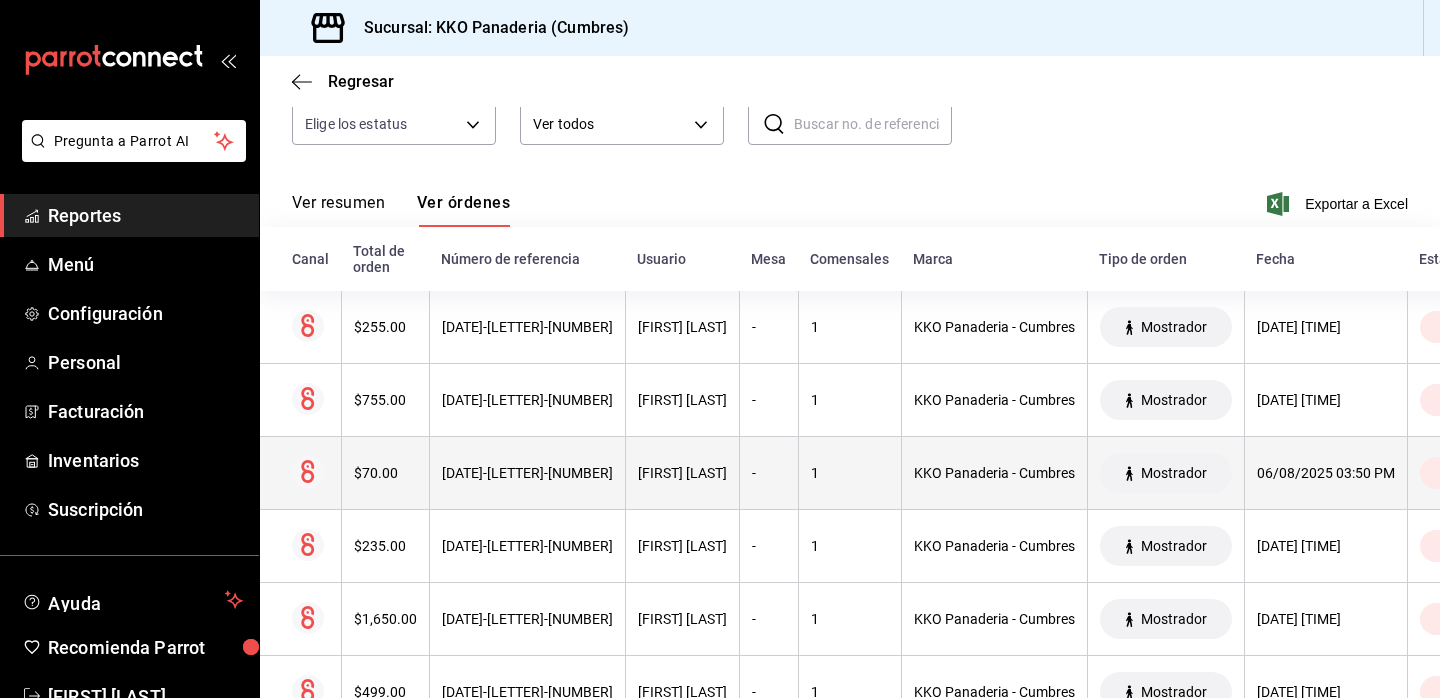 scroll, scrollTop: 205, scrollLeft: 0, axis: vertical 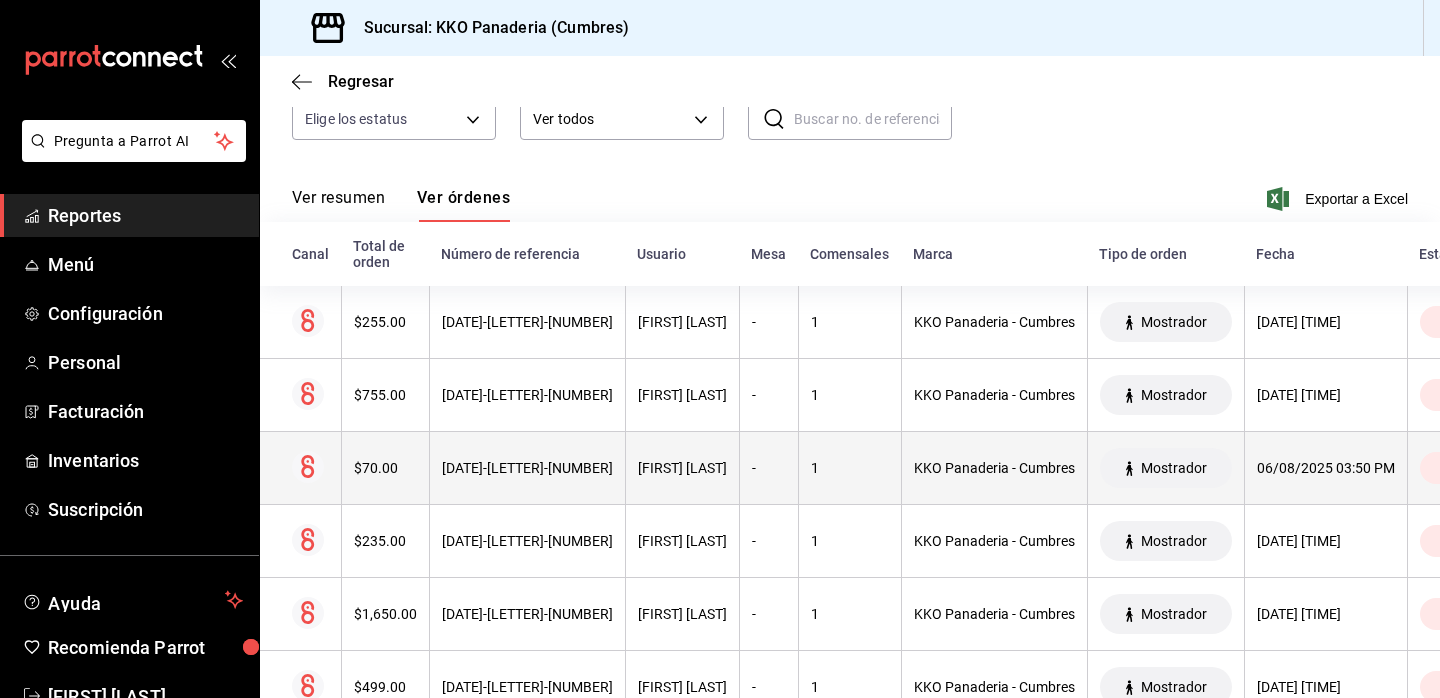 click on "$70.00" at bounding box center [385, 468] 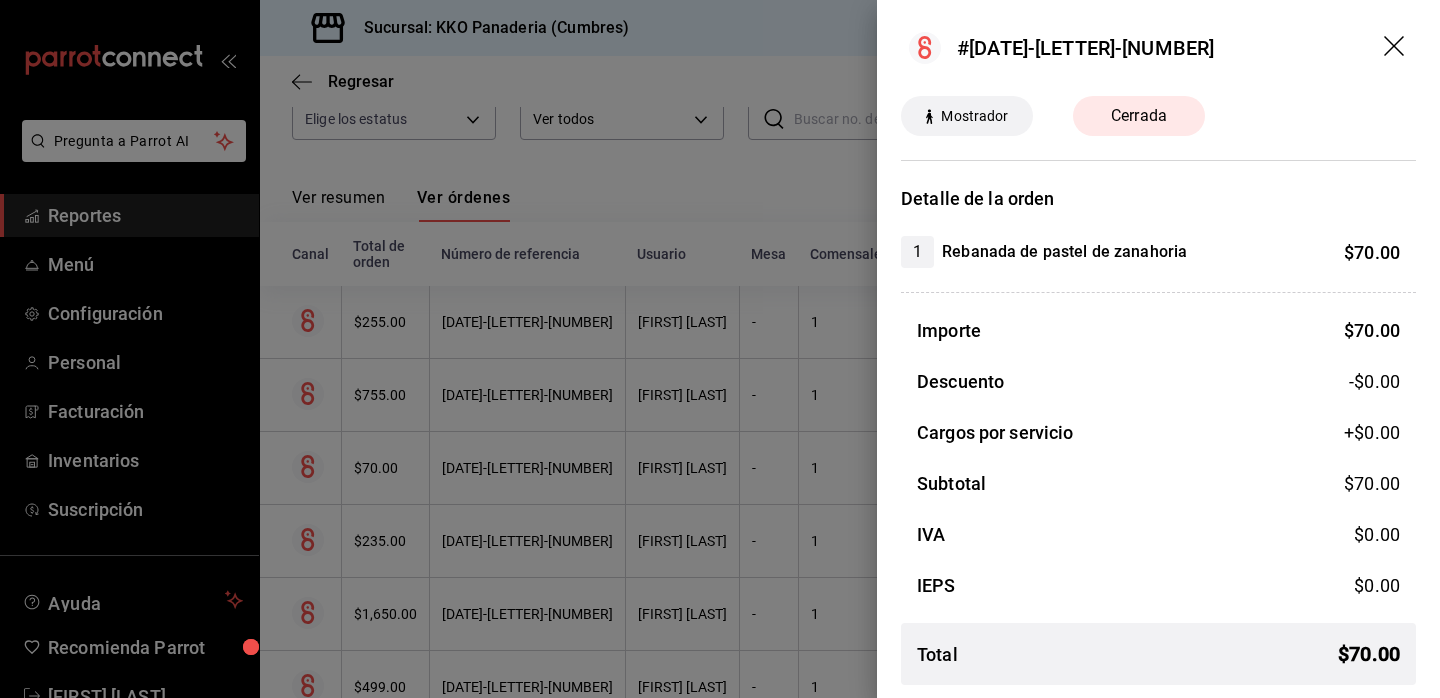 click at bounding box center (720, 349) 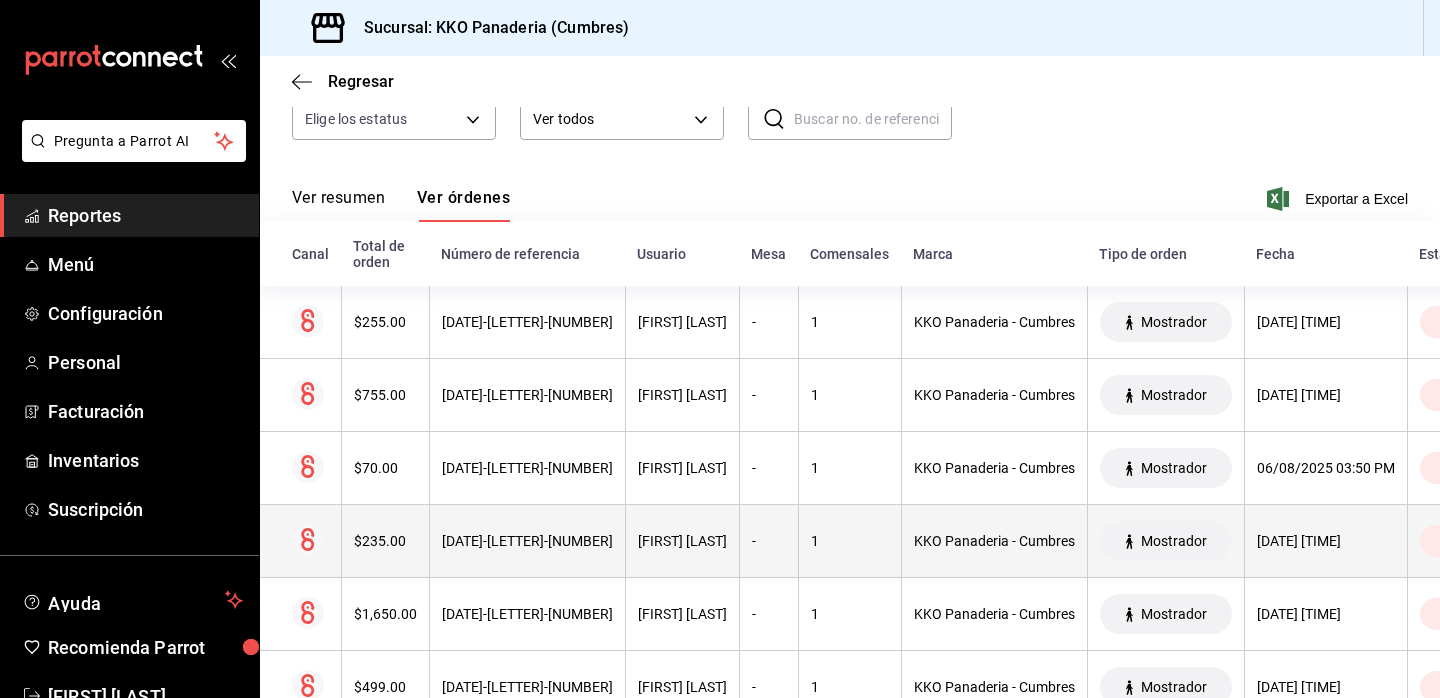 click on "$235.00" at bounding box center (385, 541) 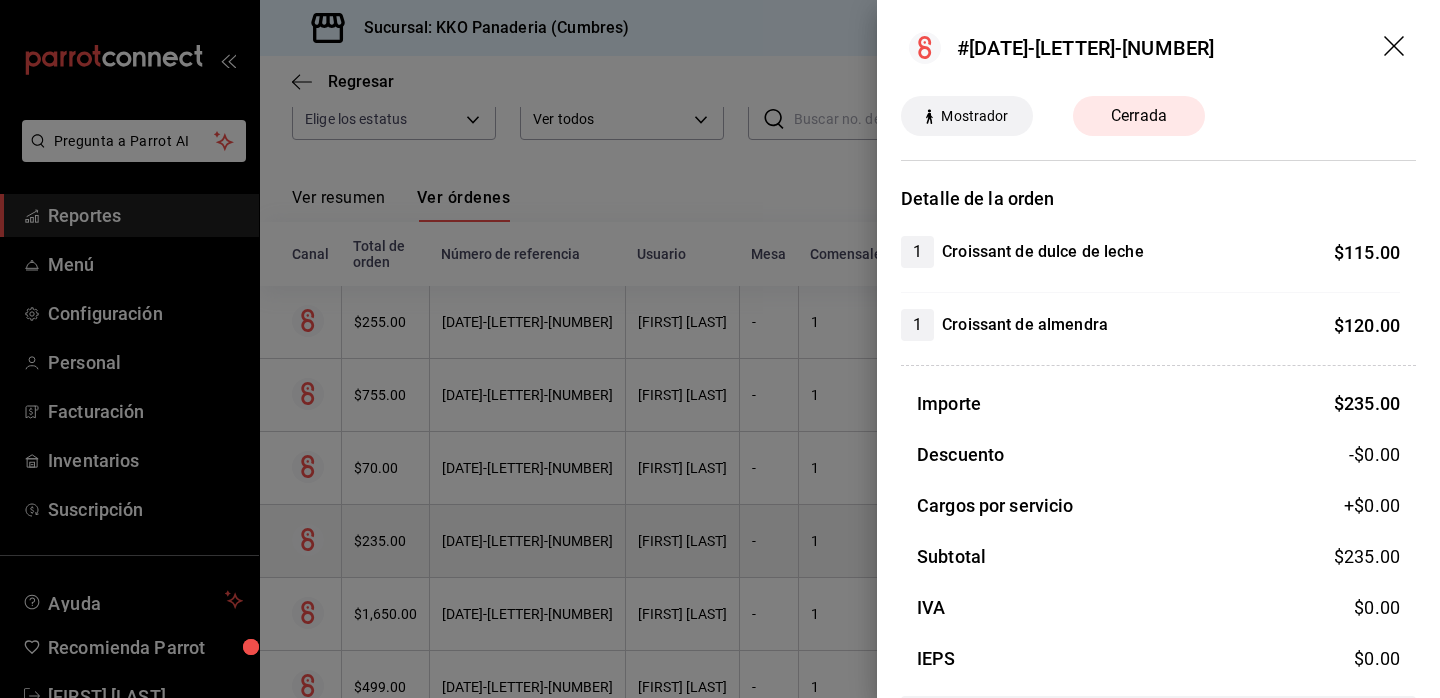click at bounding box center [720, 349] 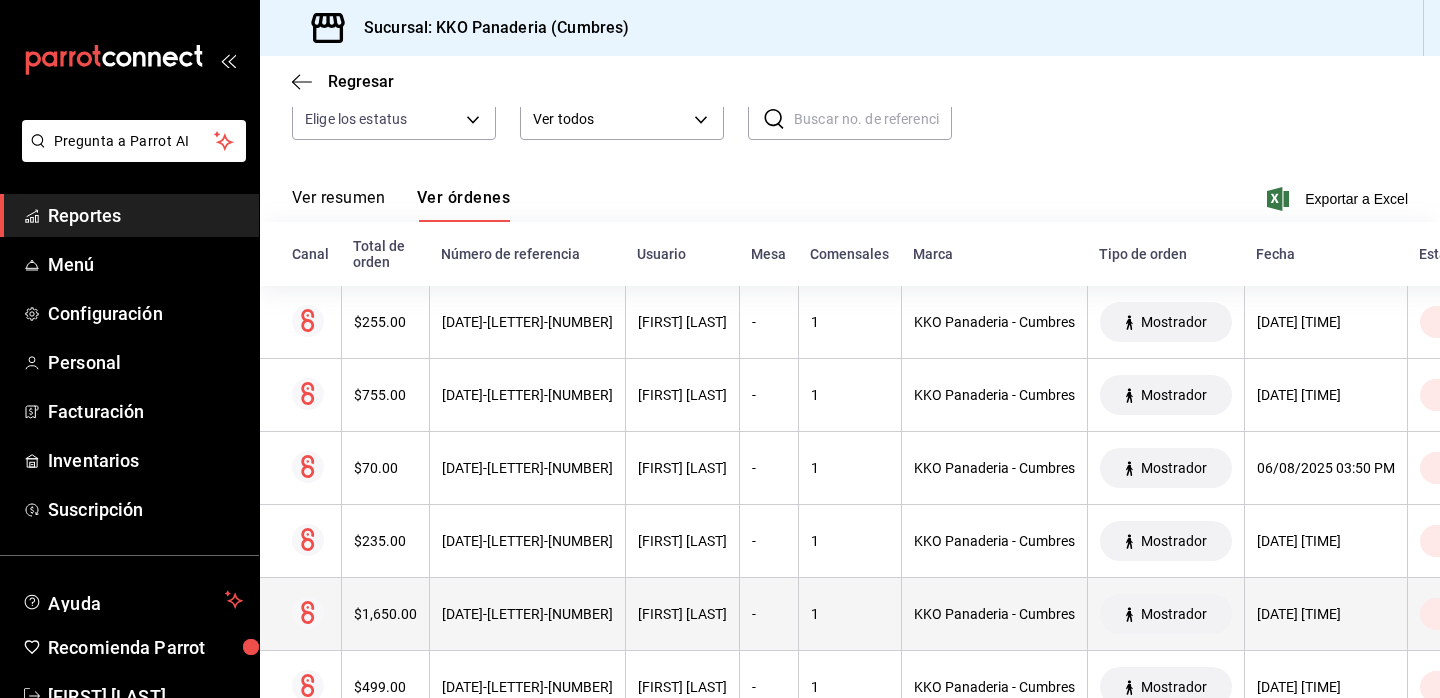 click on "$1,650.00" at bounding box center [385, 614] 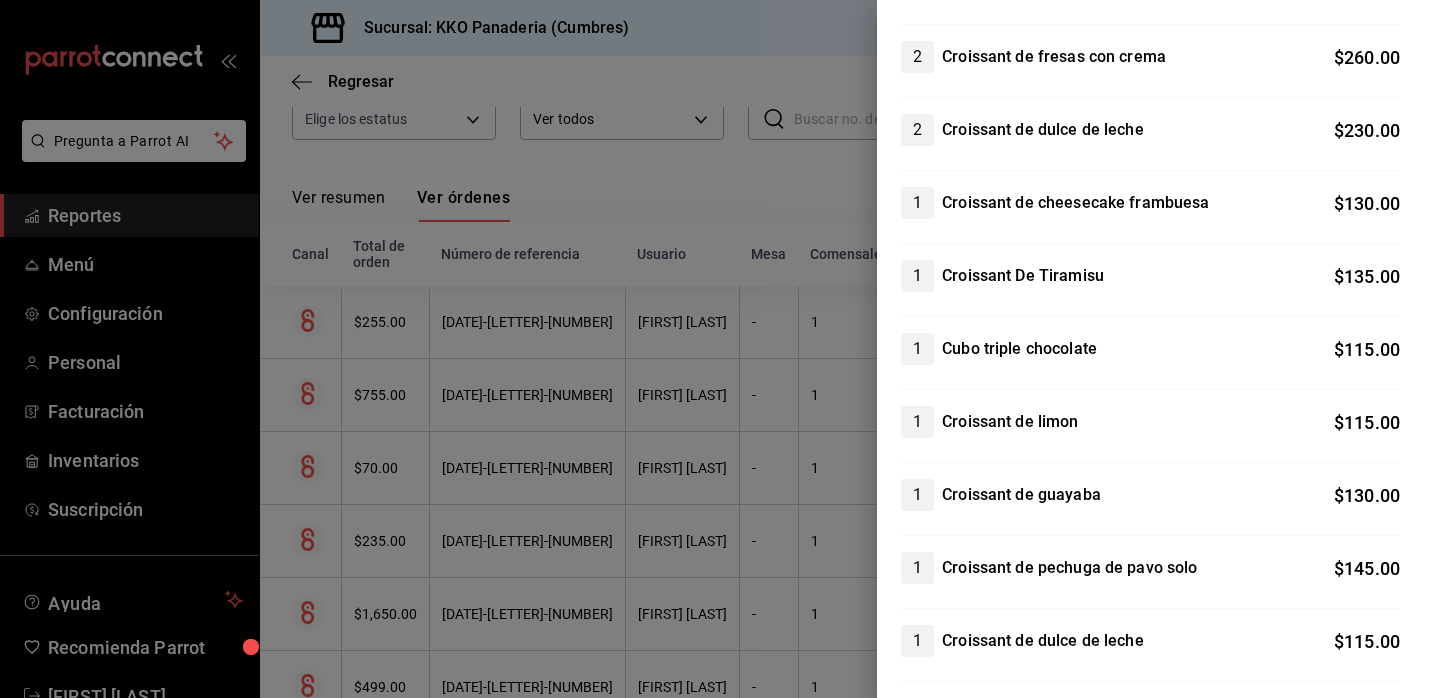 scroll, scrollTop: 0, scrollLeft: 0, axis: both 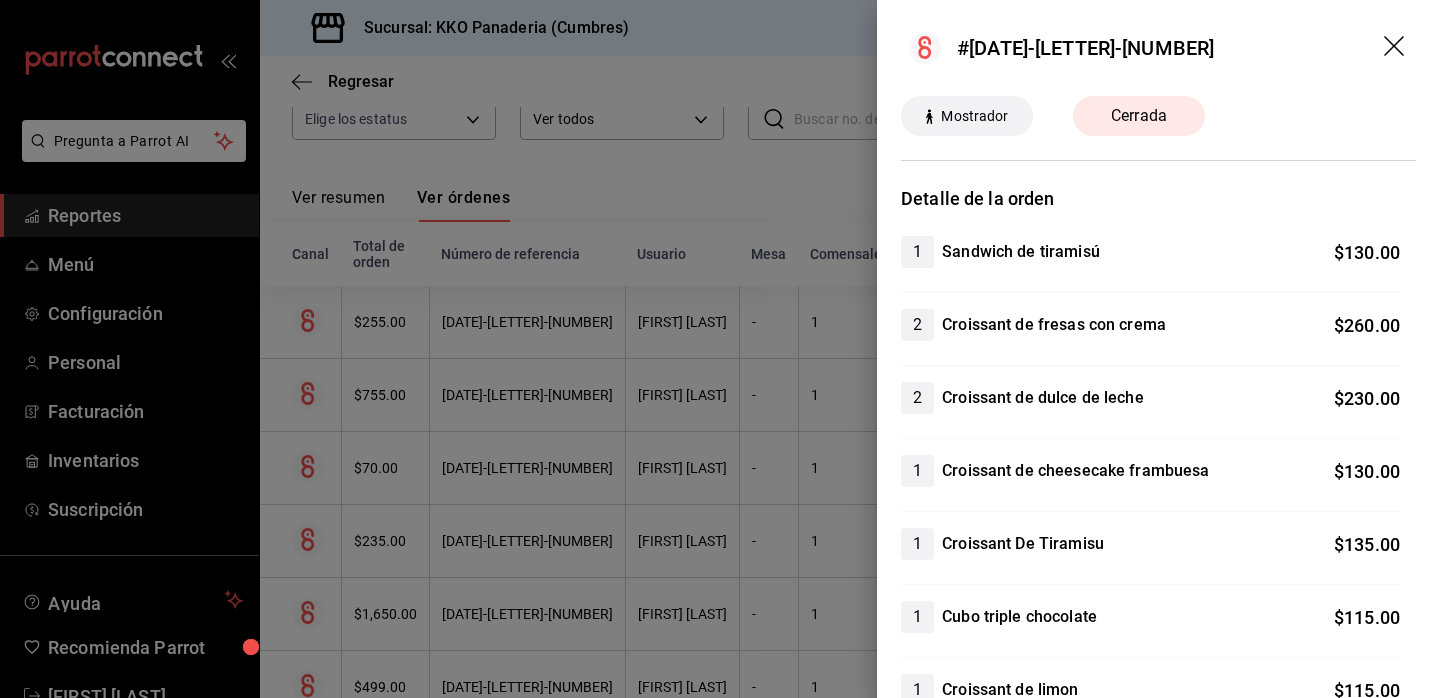 click at bounding box center [720, 349] 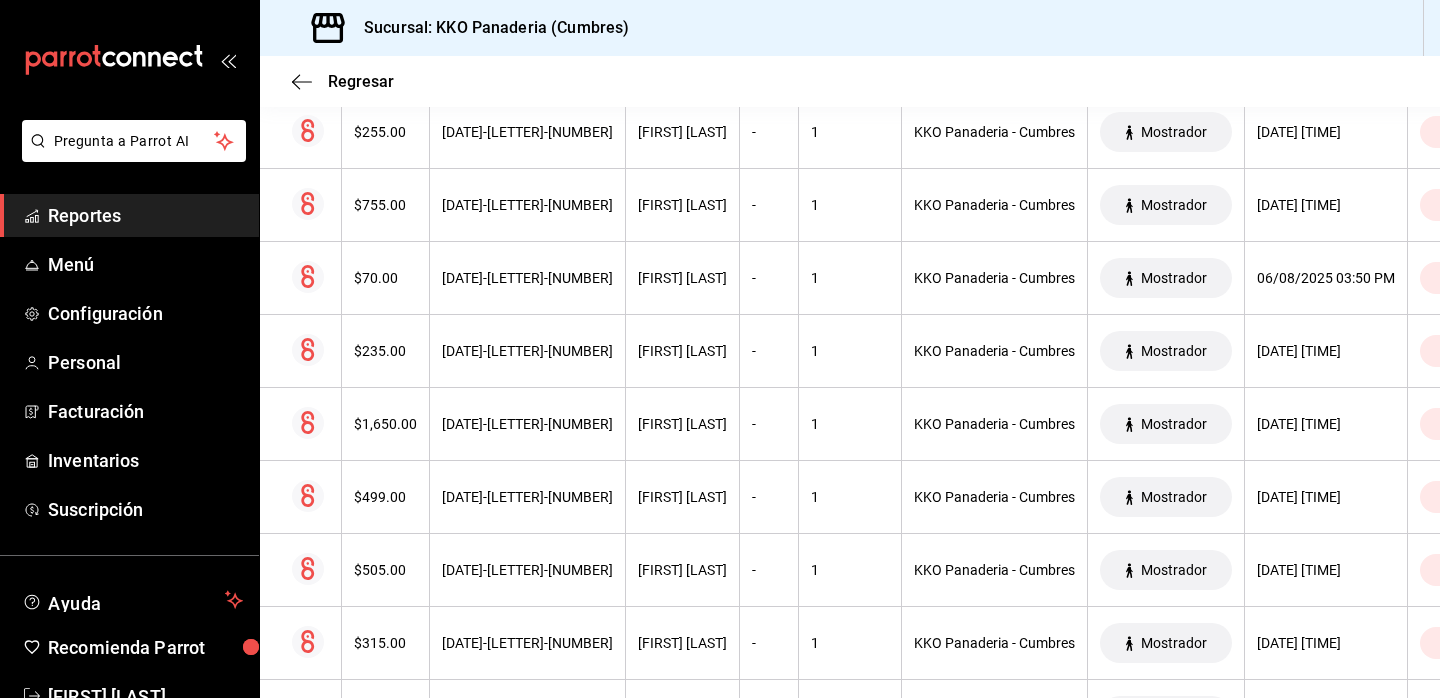 scroll, scrollTop: 398, scrollLeft: 0, axis: vertical 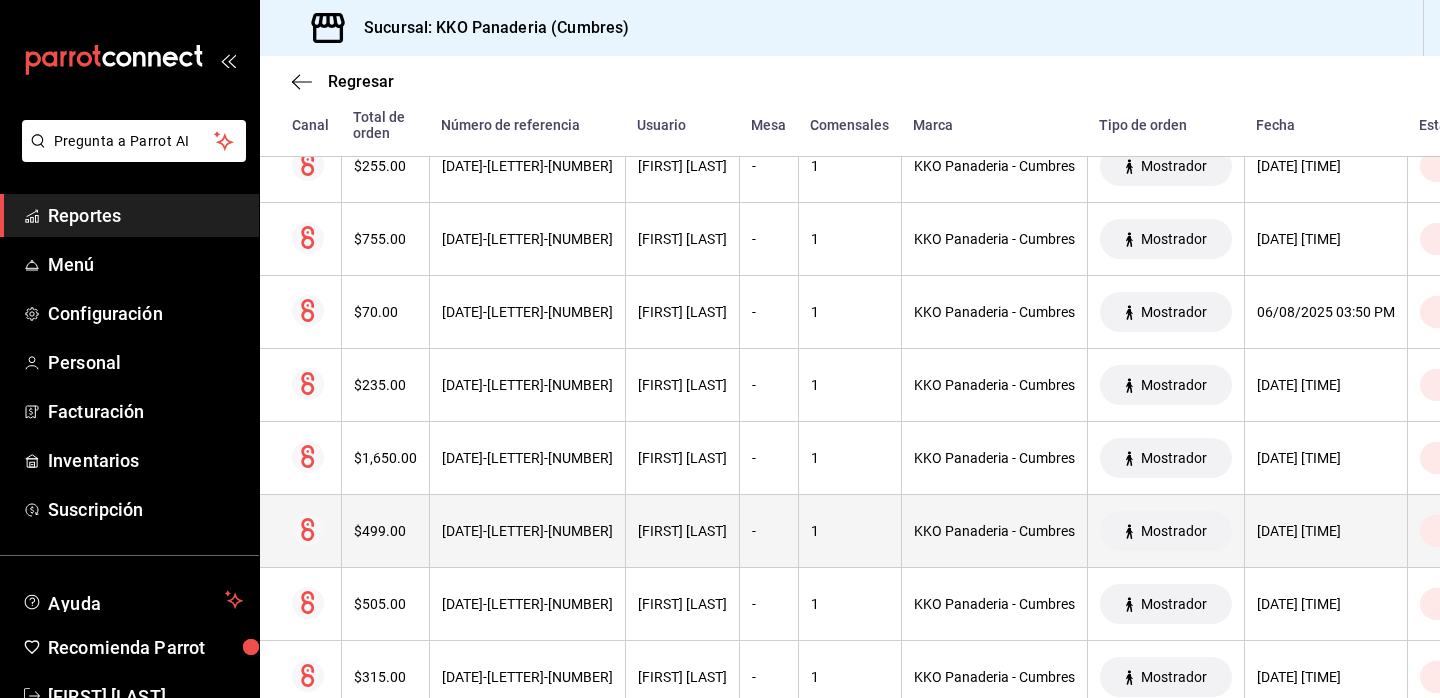 click on "$499.00" at bounding box center (385, 531) 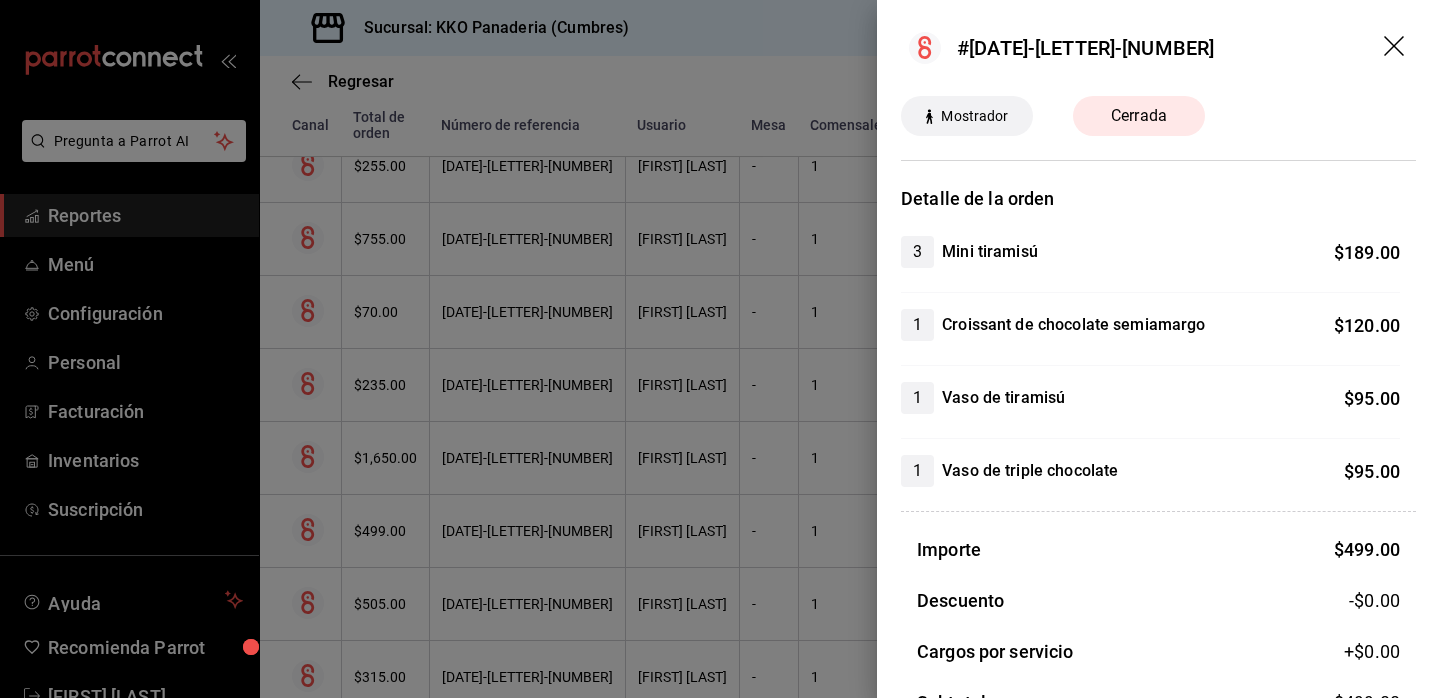 click at bounding box center (720, 349) 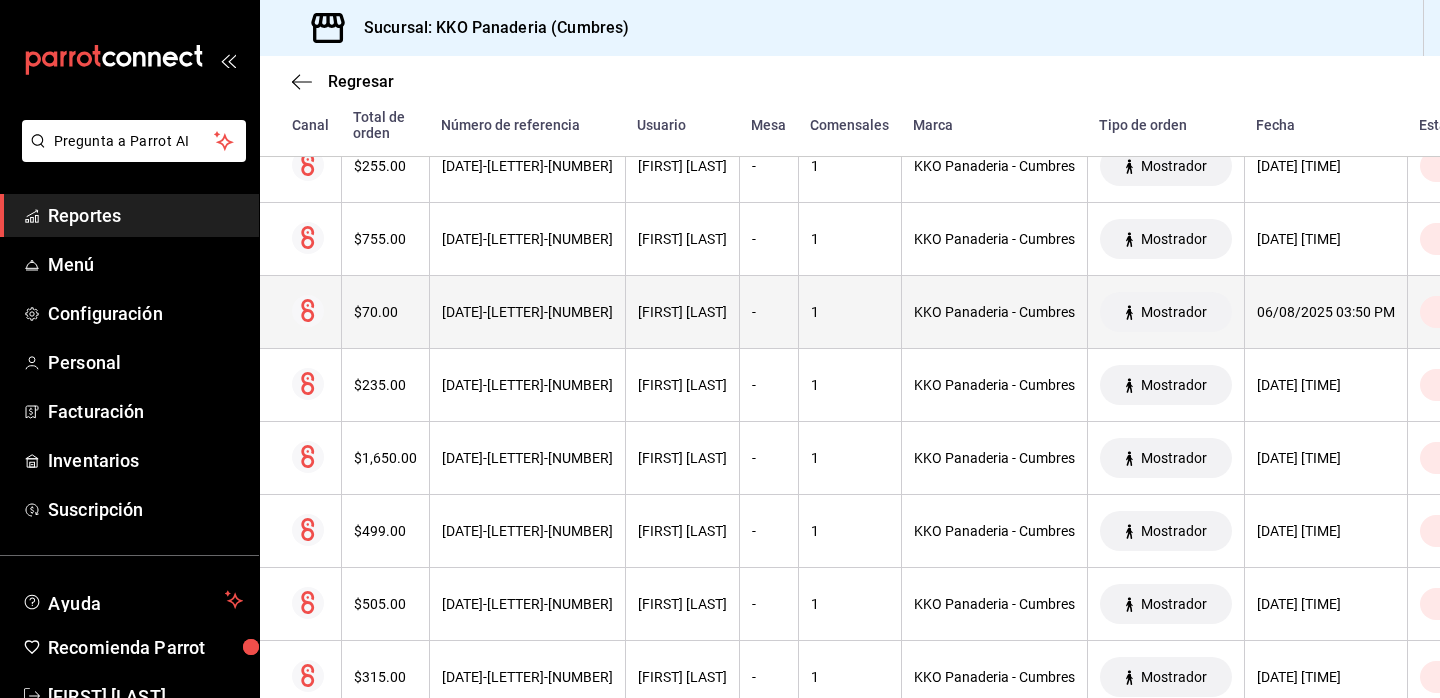 scroll, scrollTop: 0, scrollLeft: 0, axis: both 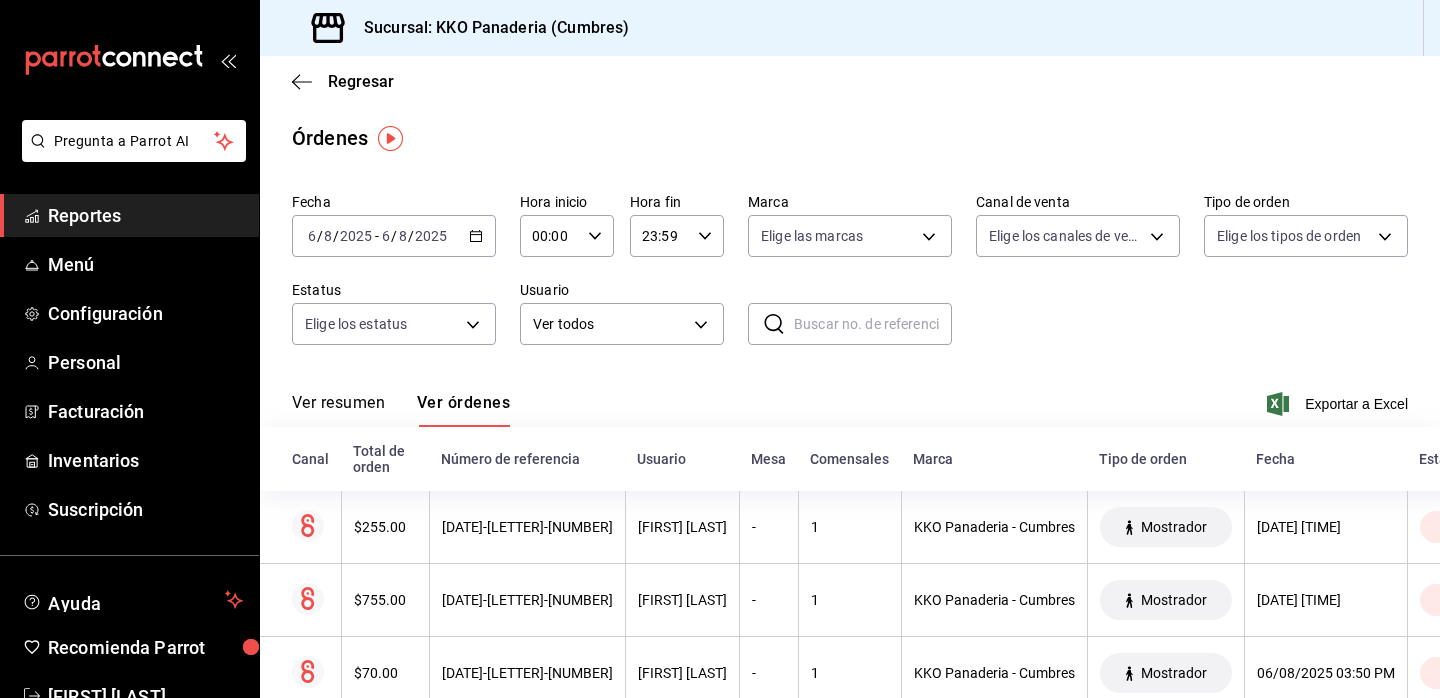 click on "Reportes" at bounding box center (145, 215) 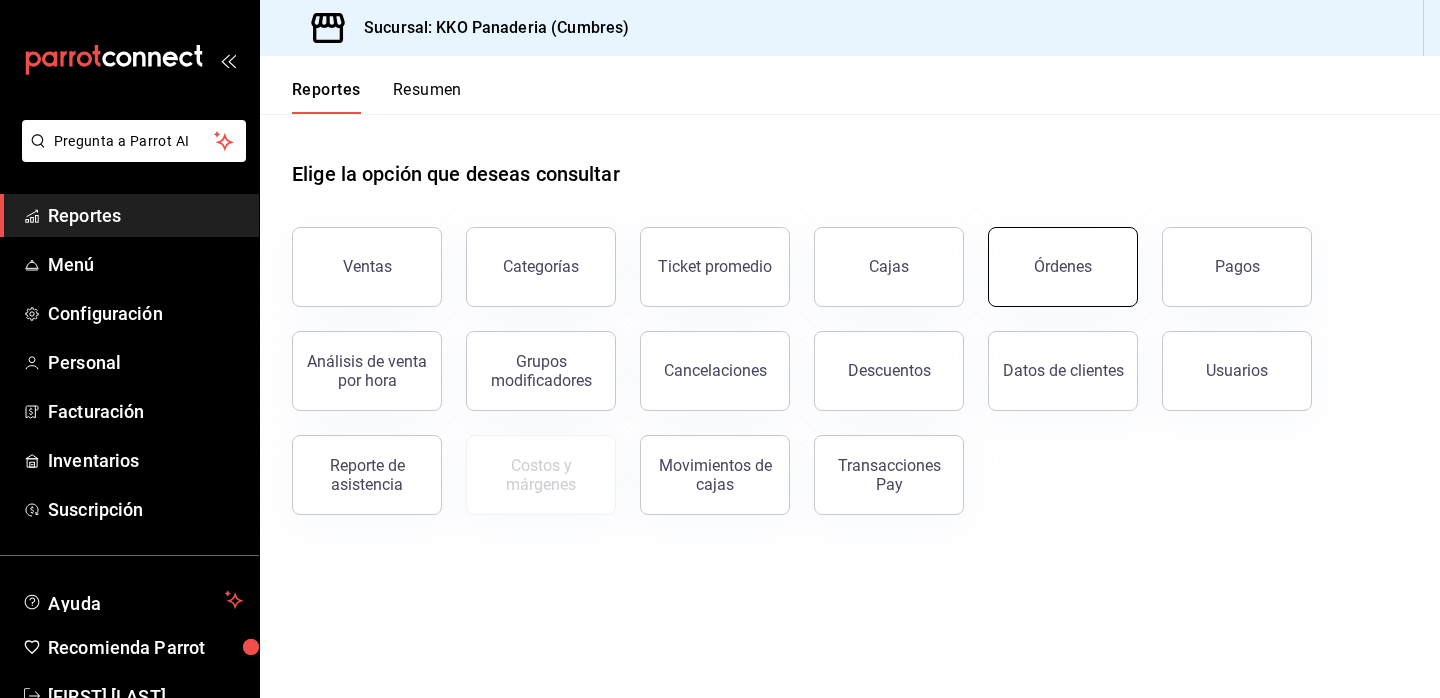 click on "Órdenes" at bounding box center [1063, 267] 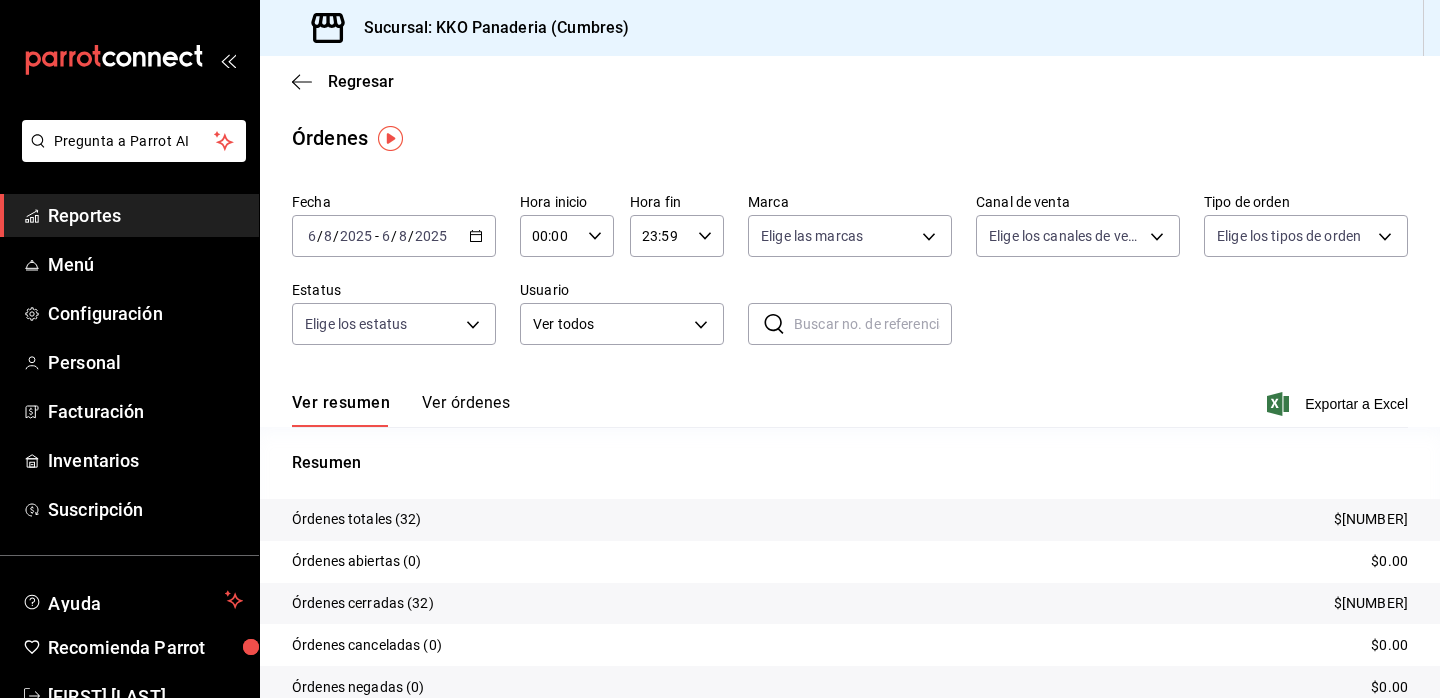 click on "Reportes" at bounding box center [145, 215] 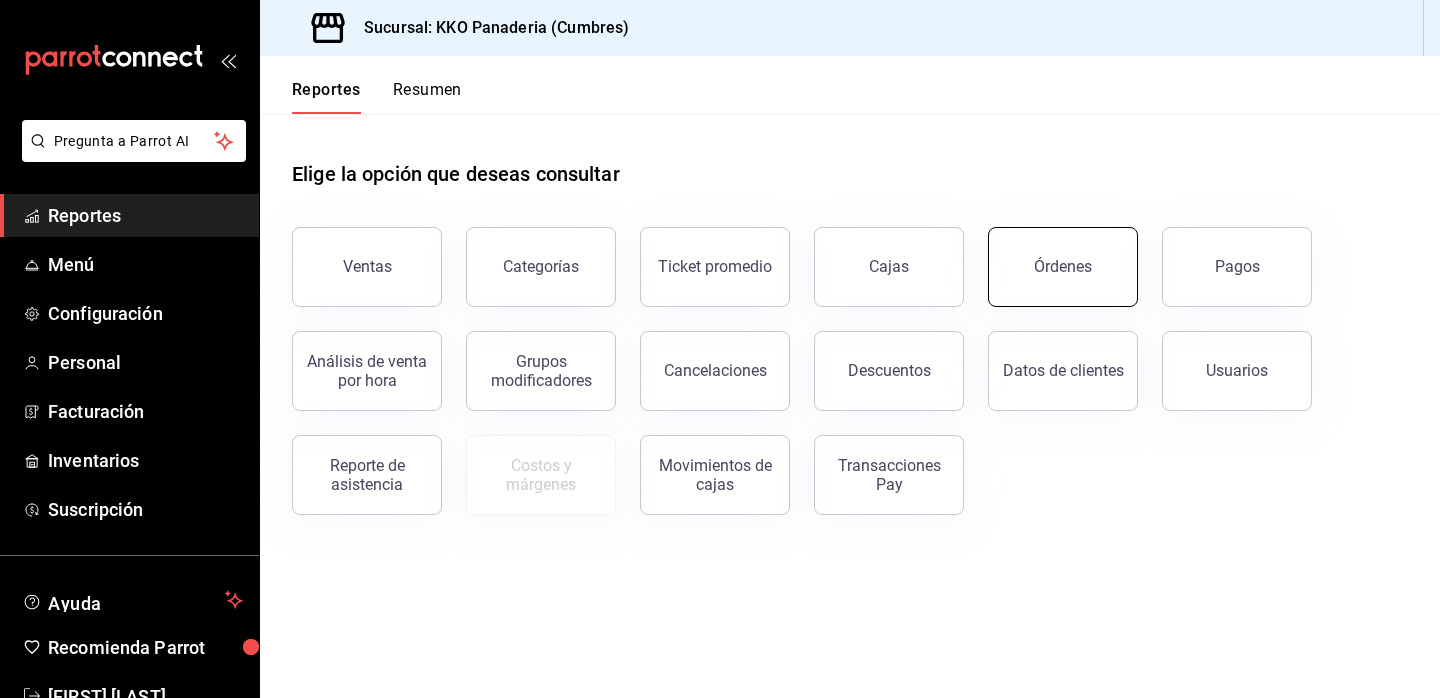 click on "Órdenes" at bounding box center [1063, 266] 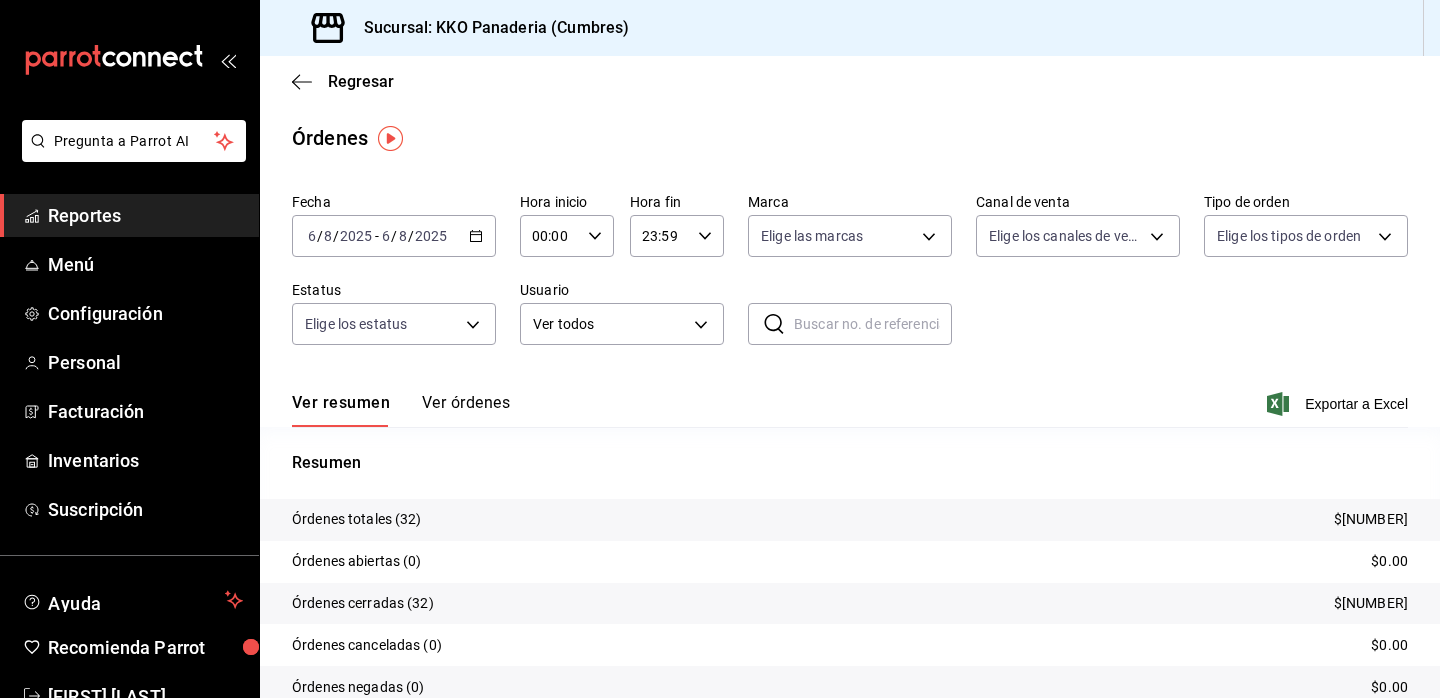 click on "Ver órdenes" at bounding box center (466, 410) 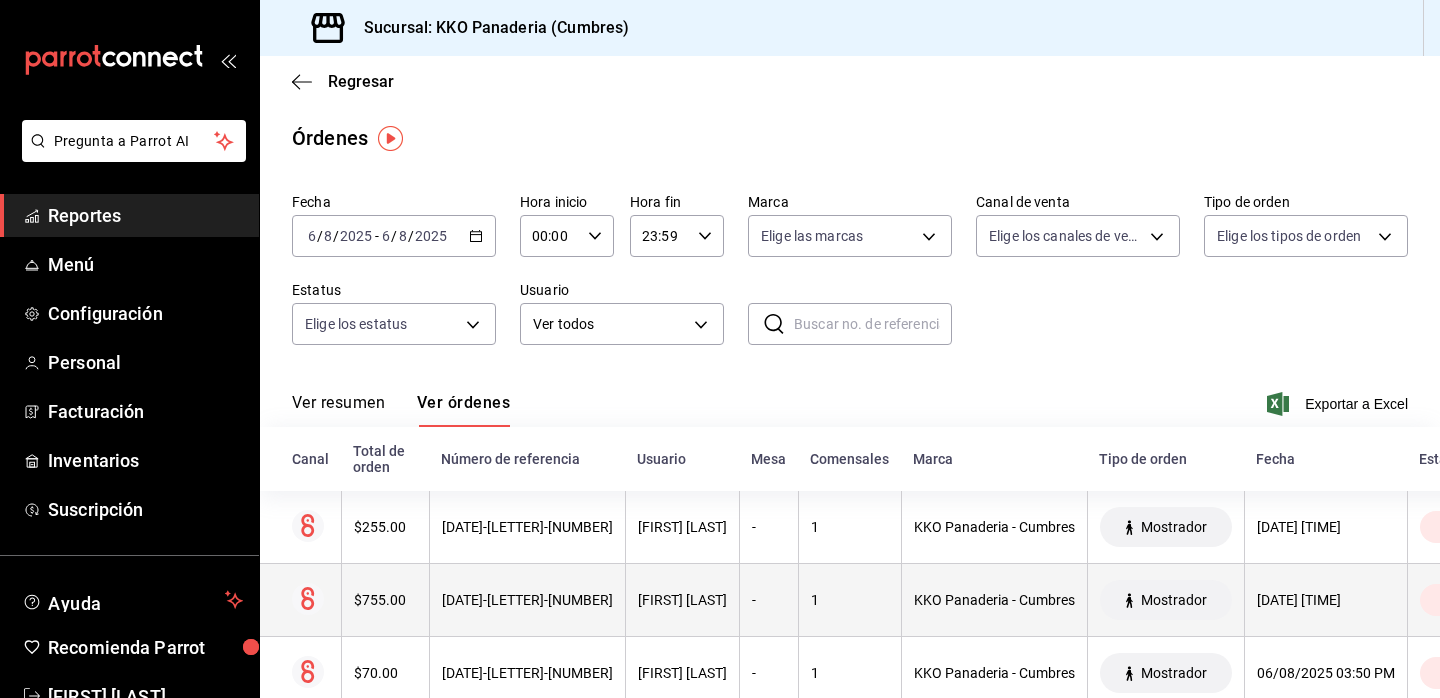 click on "$755.00" at bounding box center (385, 600) 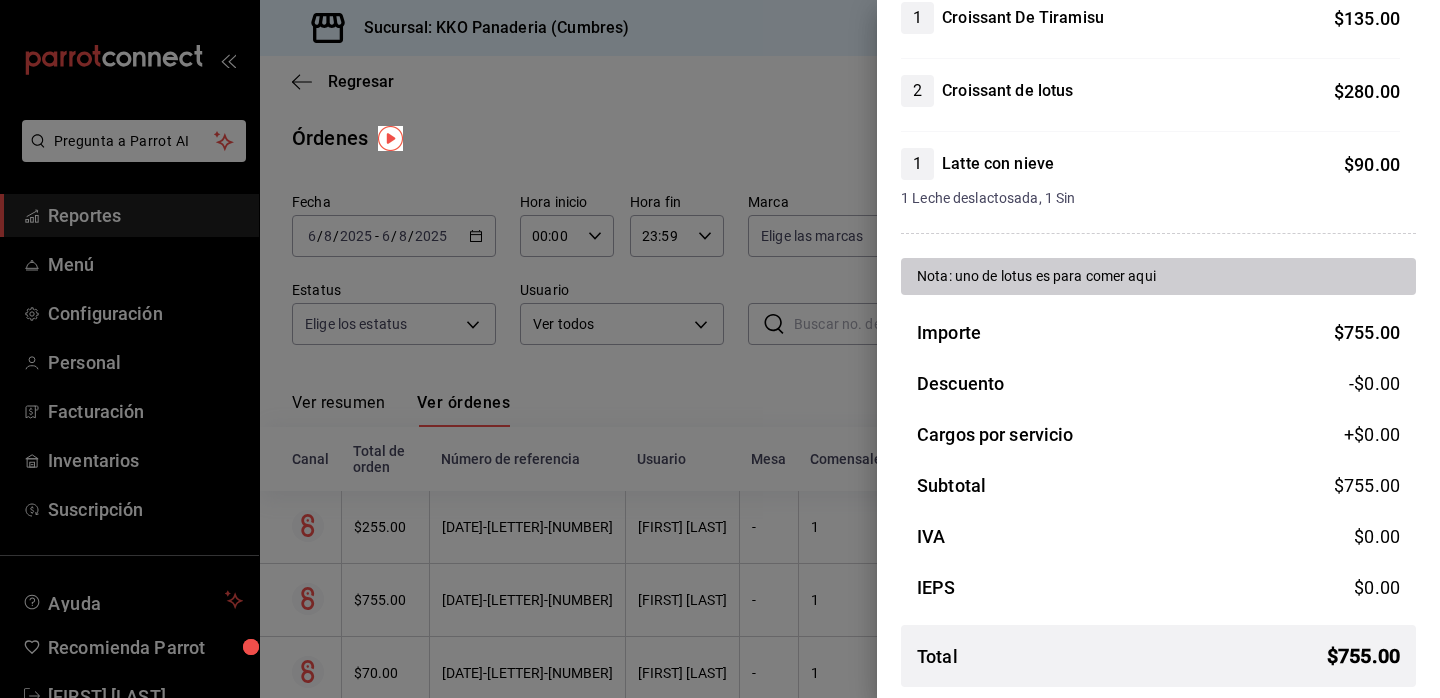 scroll, scrollTop: 385, scrollLeft: 0, axis: vertical 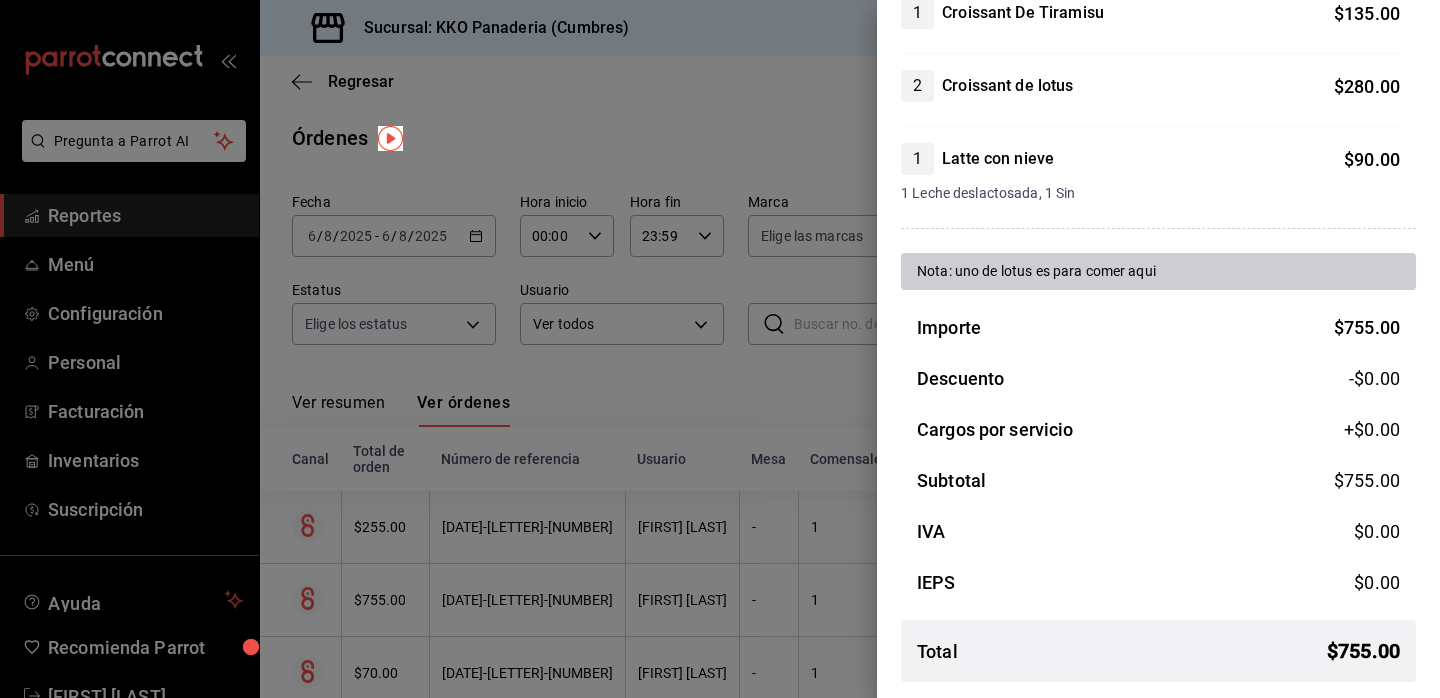 click at bounding box center (720, 349) 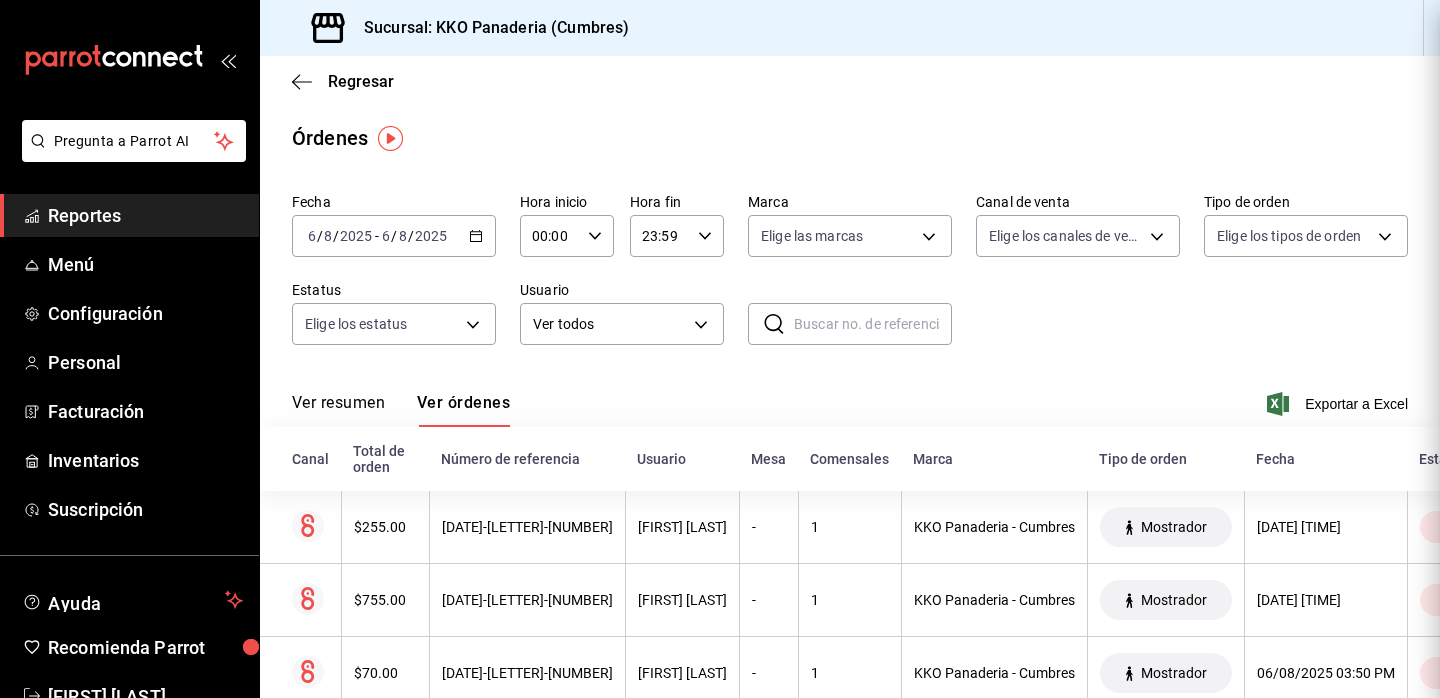 scroll, scrollTop: 0, scrollLeft: 0, axis: both 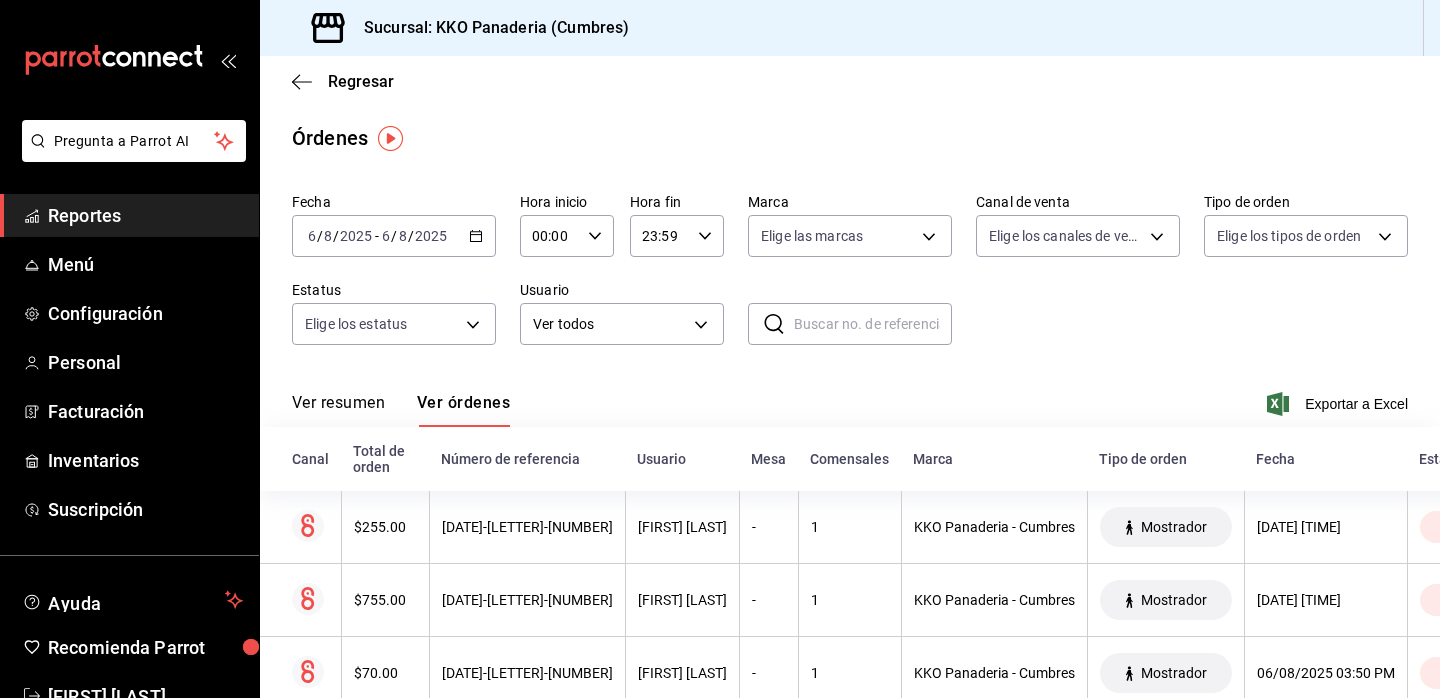 click on "Reportes" at bounding box center (145, 215) 